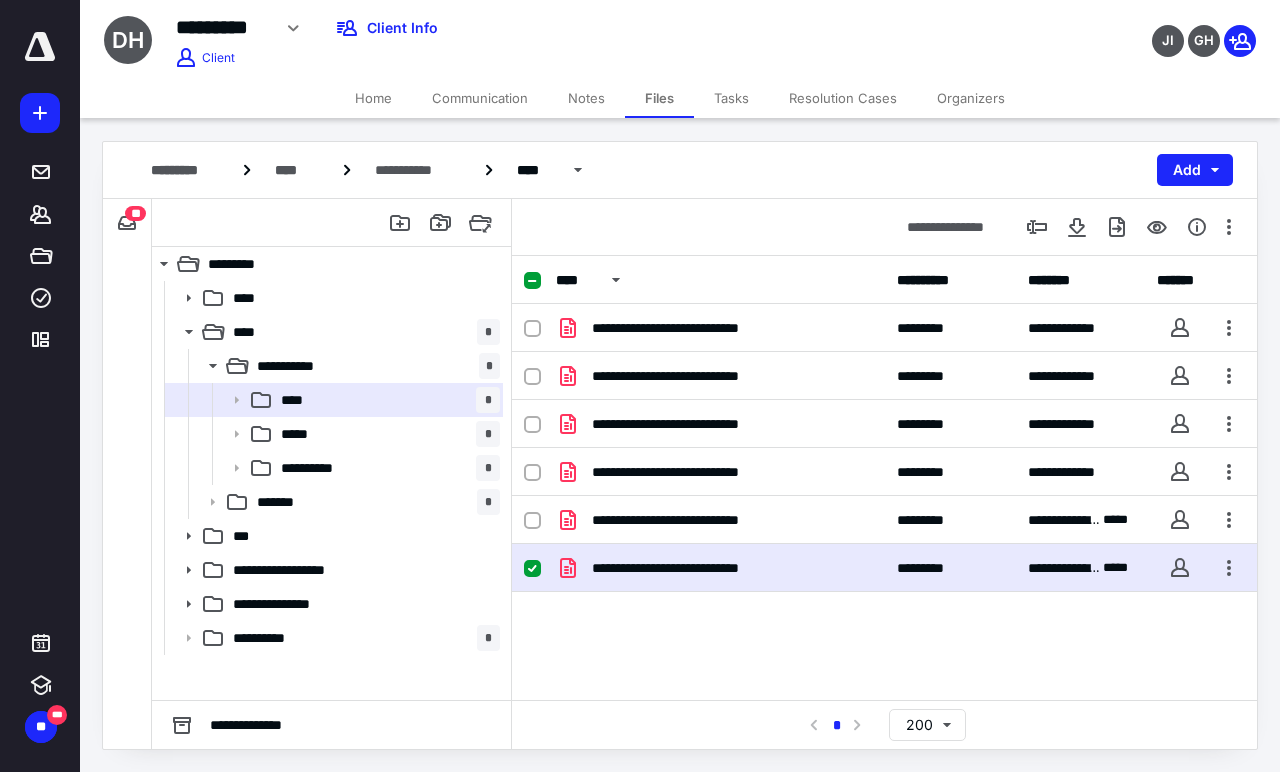 scroll, scrollTop: 0, scrollLeft: 0, axis: both 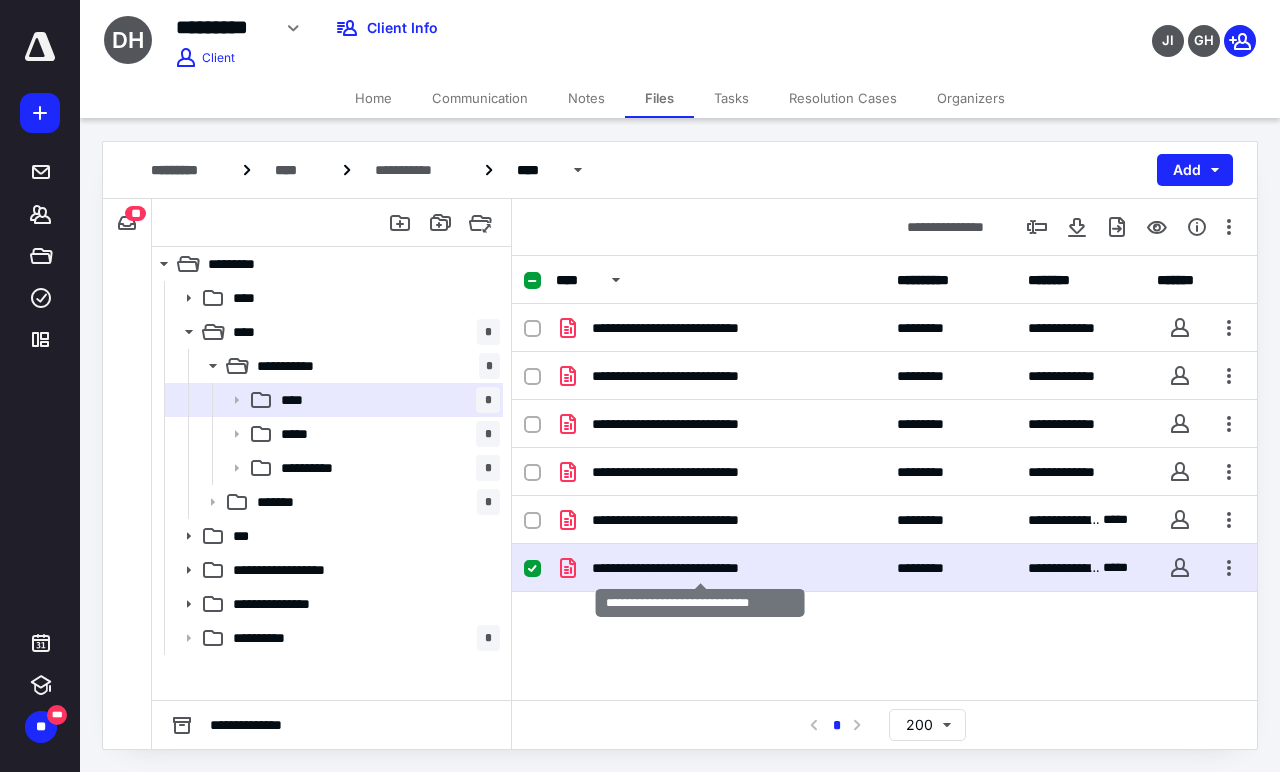 click on "**********" at bounding box center (700, 568) 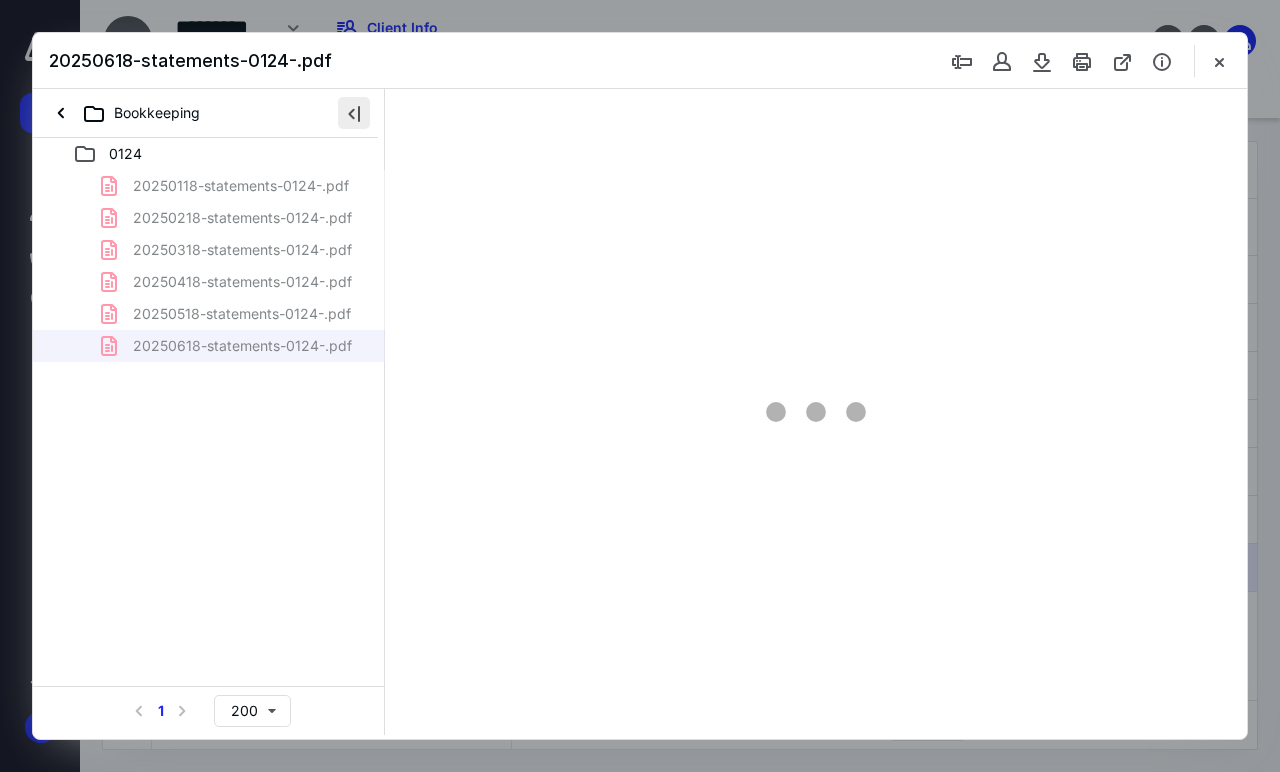click at bounding box center [354, 113] 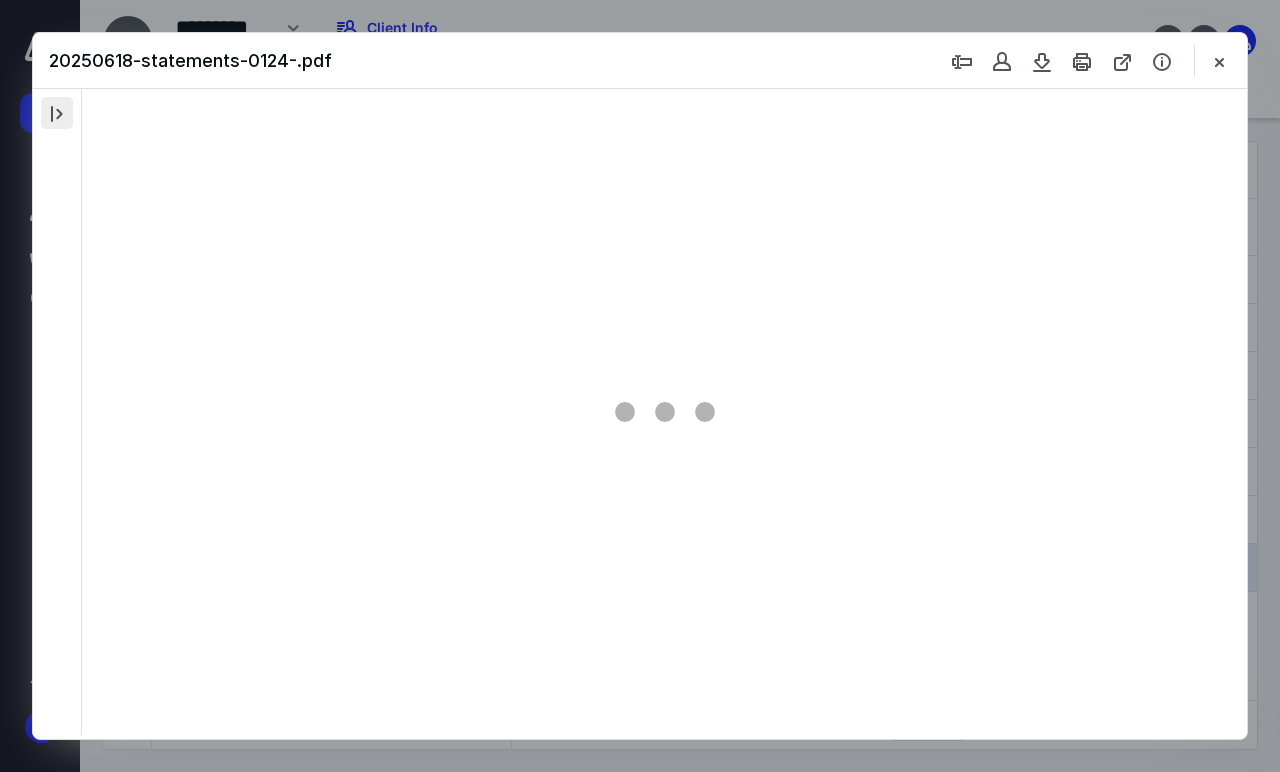 scroll, scrollTop: 0, scrollLeft: 0, axis: both 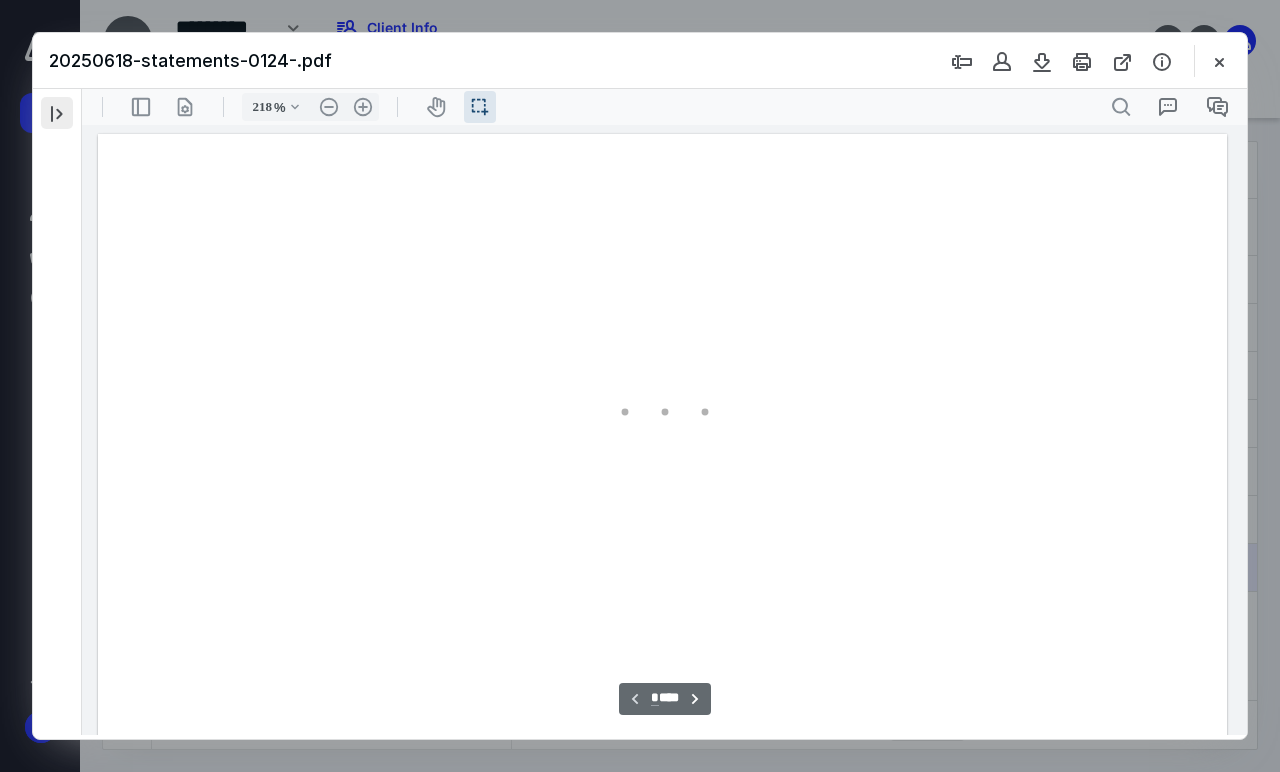 type on "217" 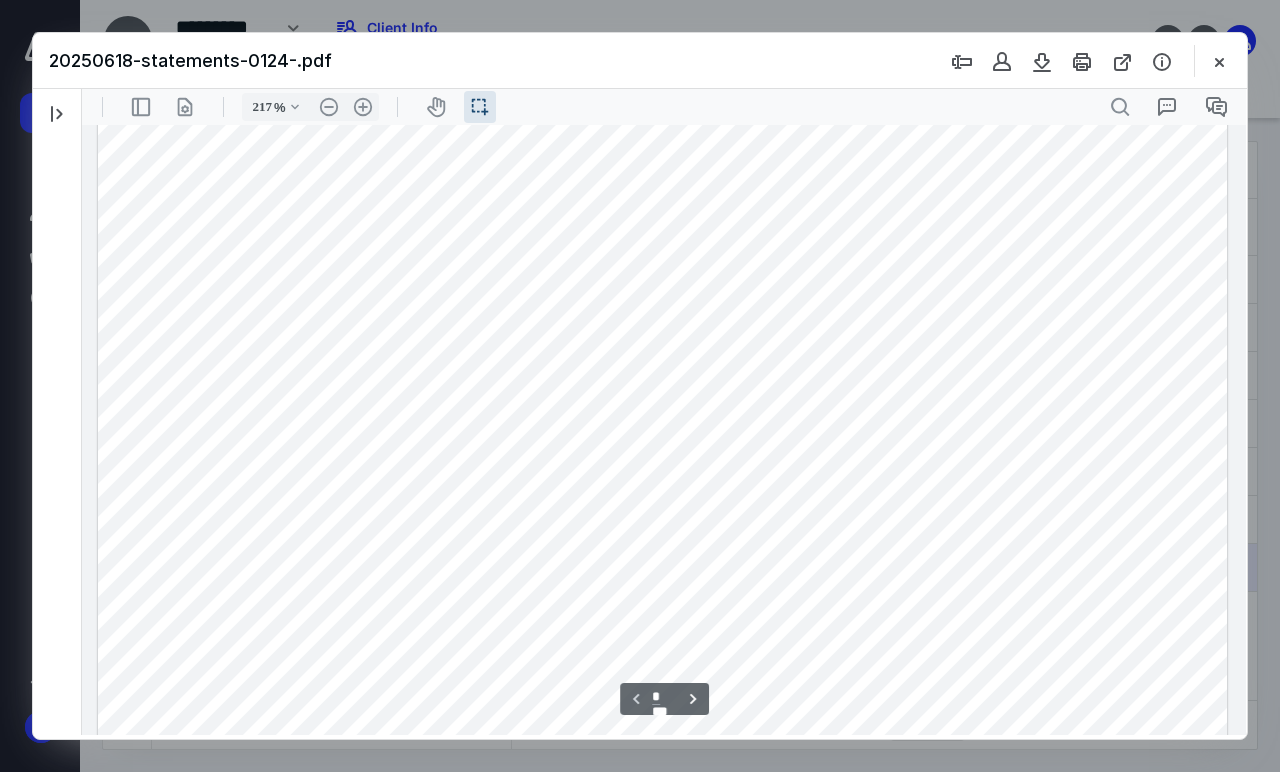 scroll, scrollTop: 601, scrollLeft: 0, axis: vertical 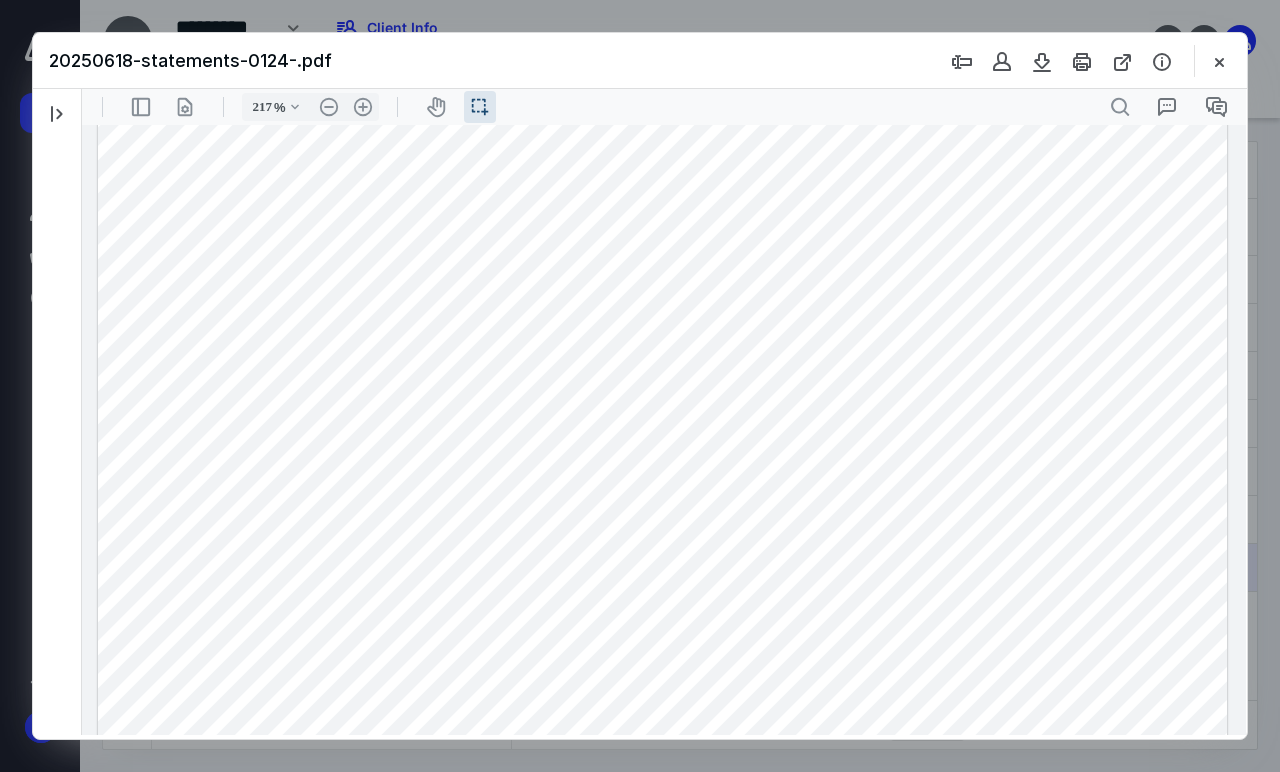 drag, startPoint x: 569, startPoint y: 355, endPoint x: 629, endPoint y: 353, distance: 60.033325 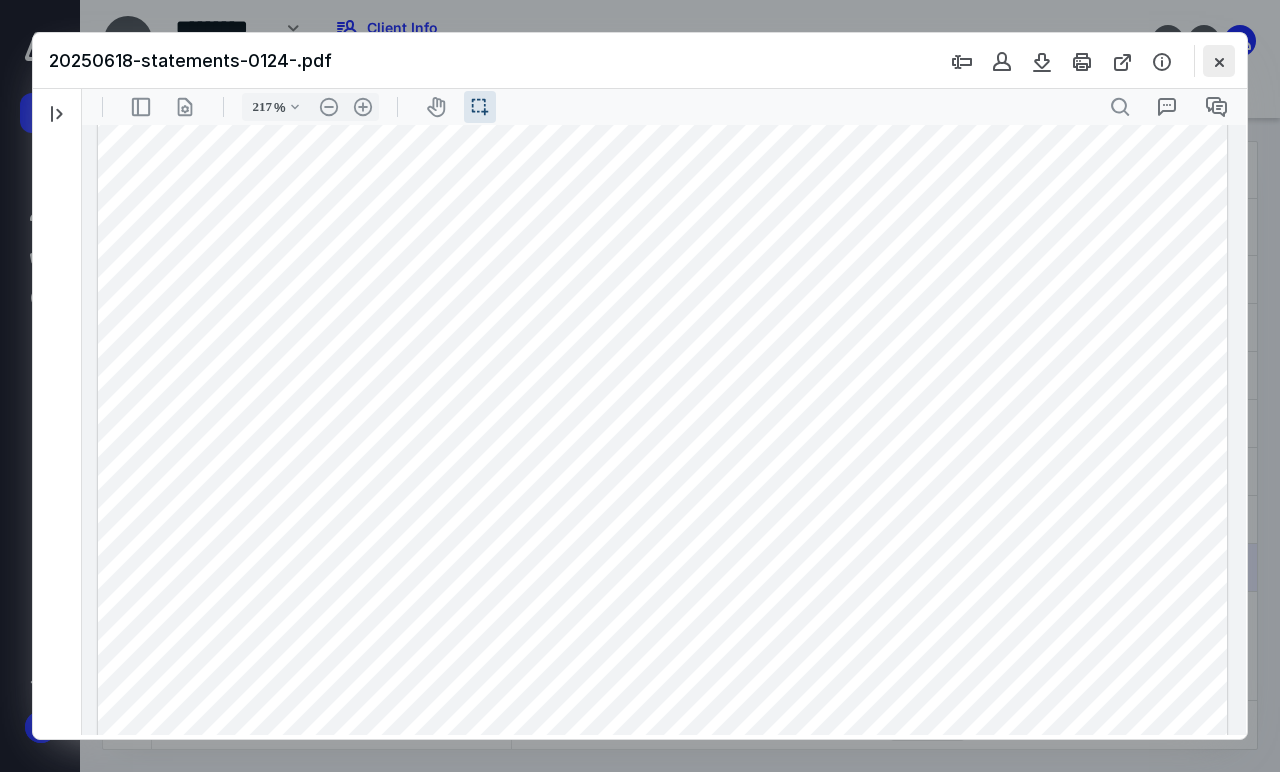 click at bounding box center [1219, 61] 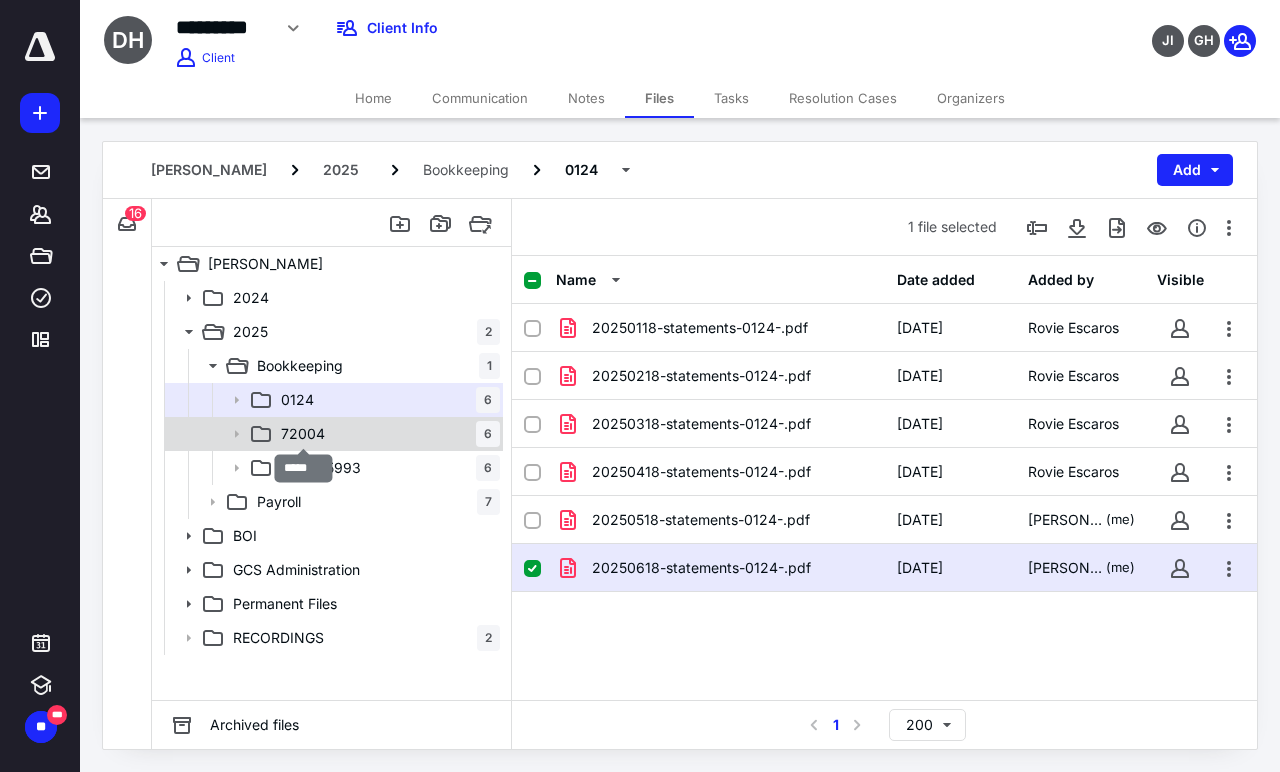 click on "72004" at bounding box center [303, 434] 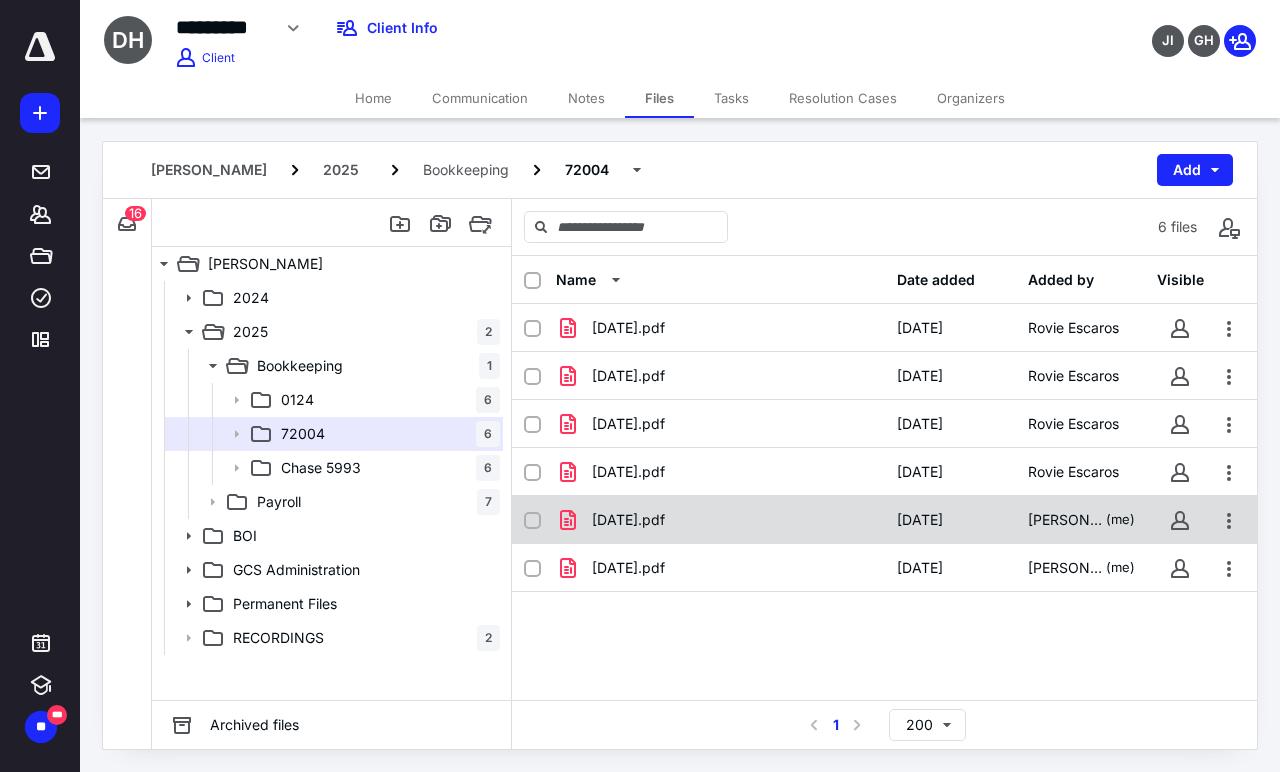 click on "[DATE].pdf [DATE] [PERSON_NAME]  (me)" at bounding box center [884, 520] 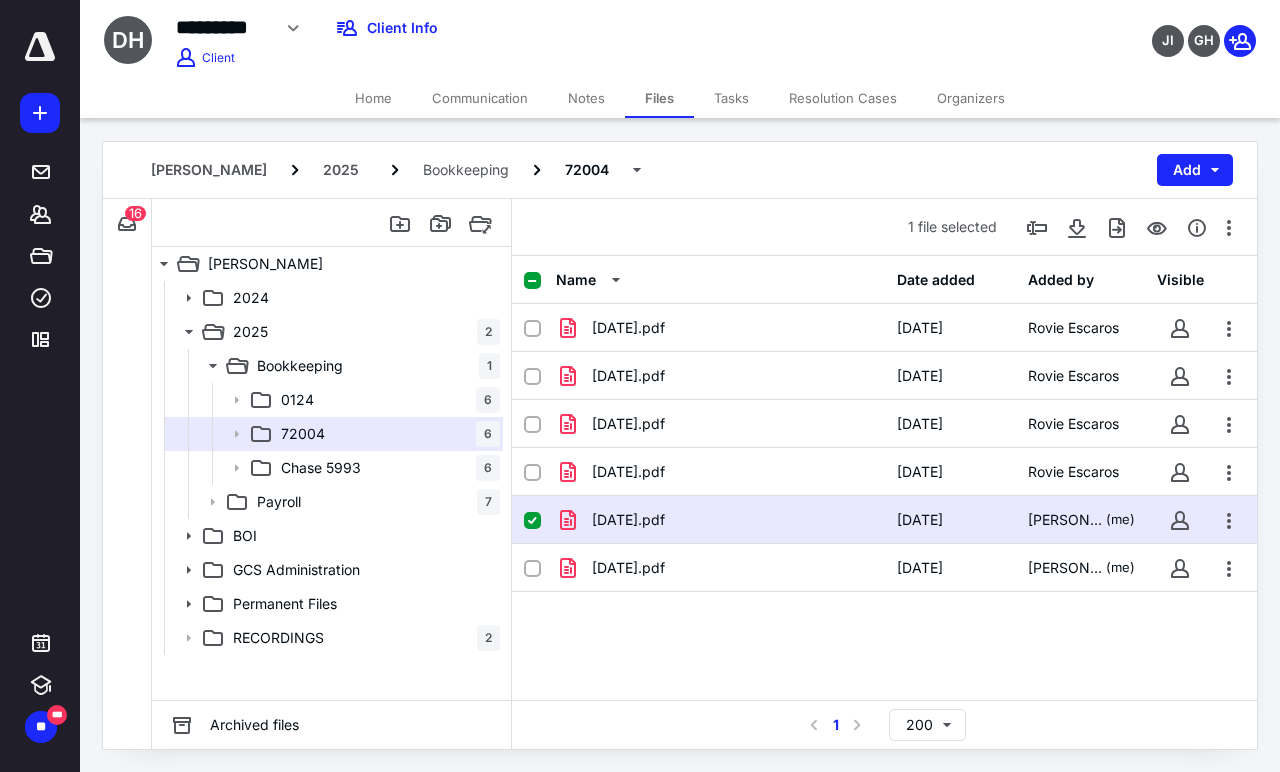 click on "[DATE].pdf [DATE] [PERSON_NAME]  (me)" at bounding box center [884, 520] 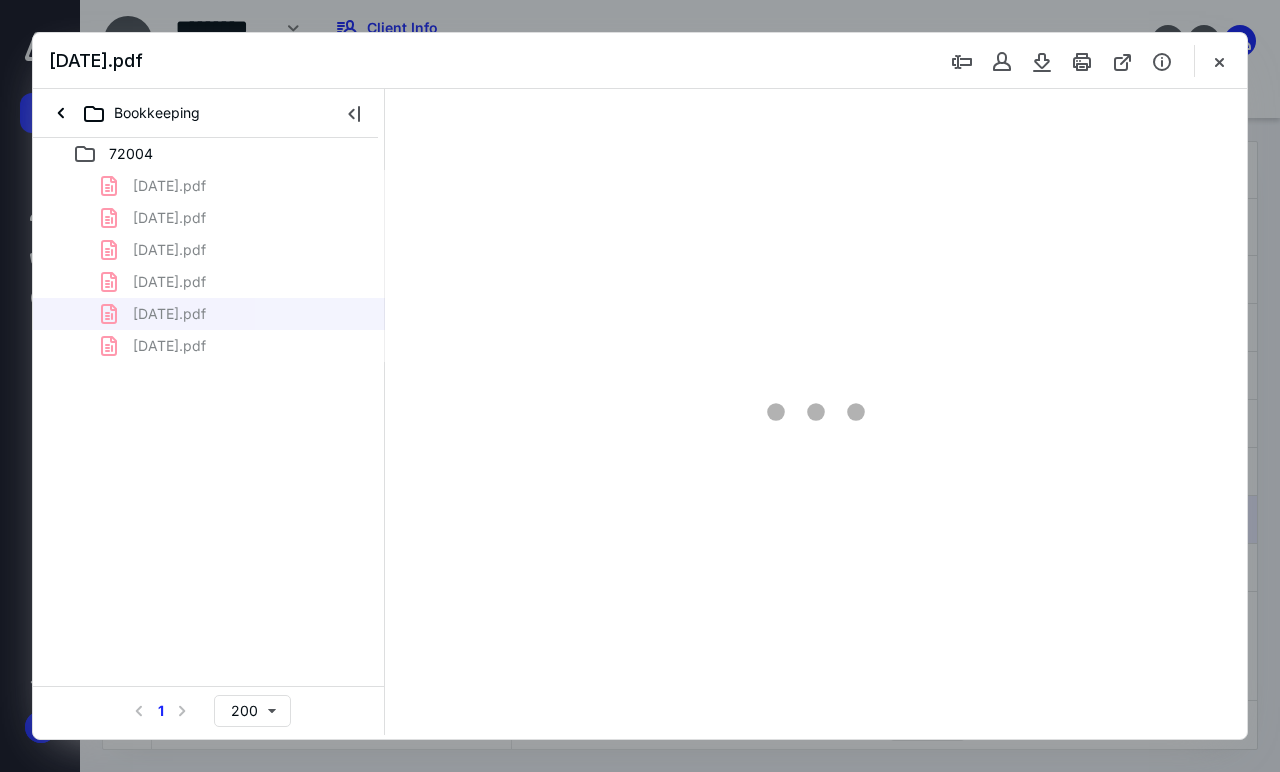 scroll, scrollTop: 0, scrollLeft: 0, axis: both 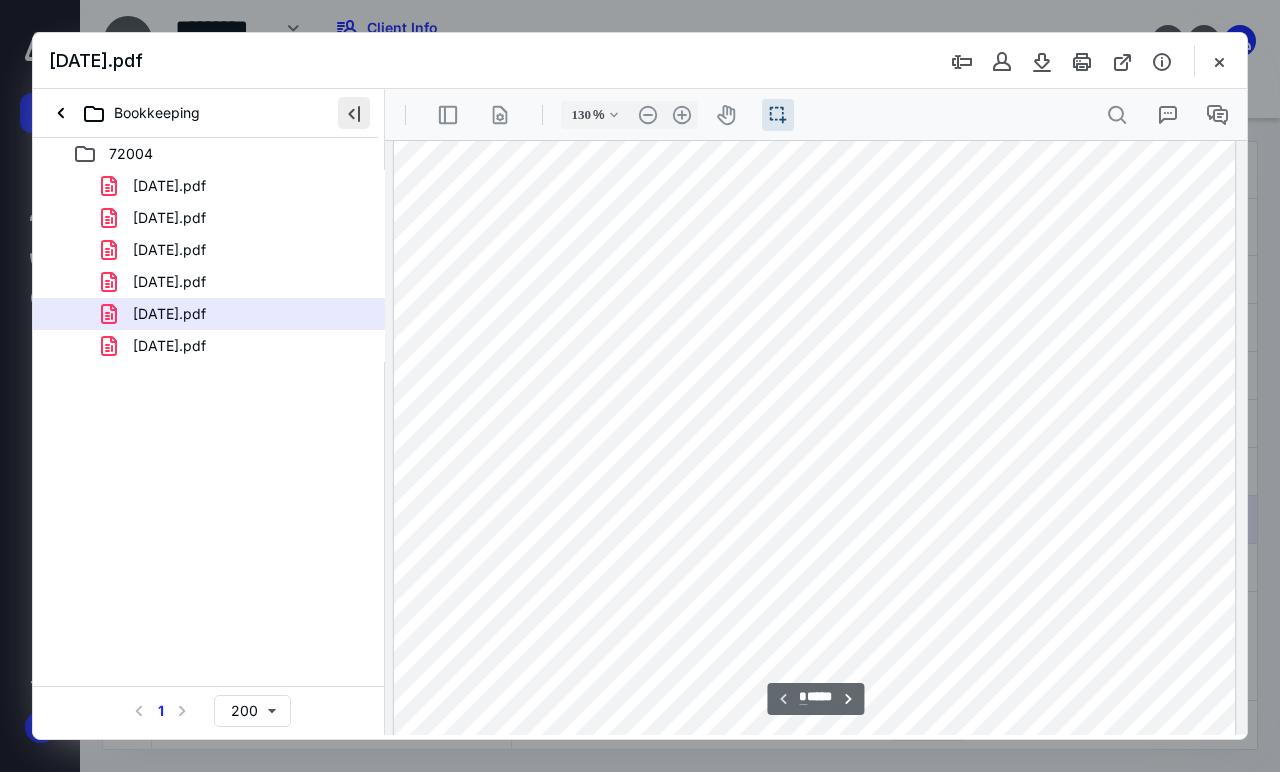 click at bounding box center [354, 113] 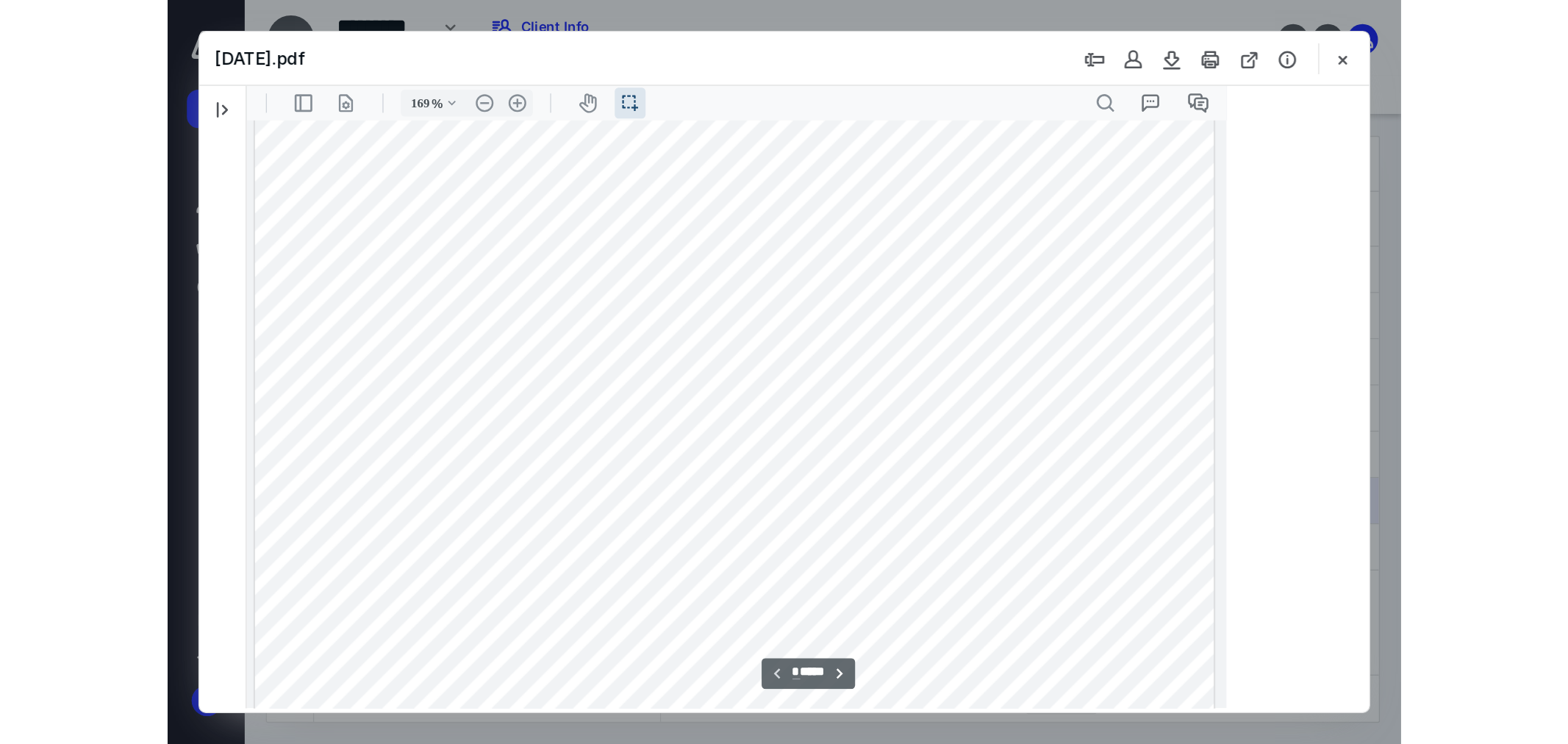 scroll, scrollTop: 32, scrollLeft: 0, axis: vertical 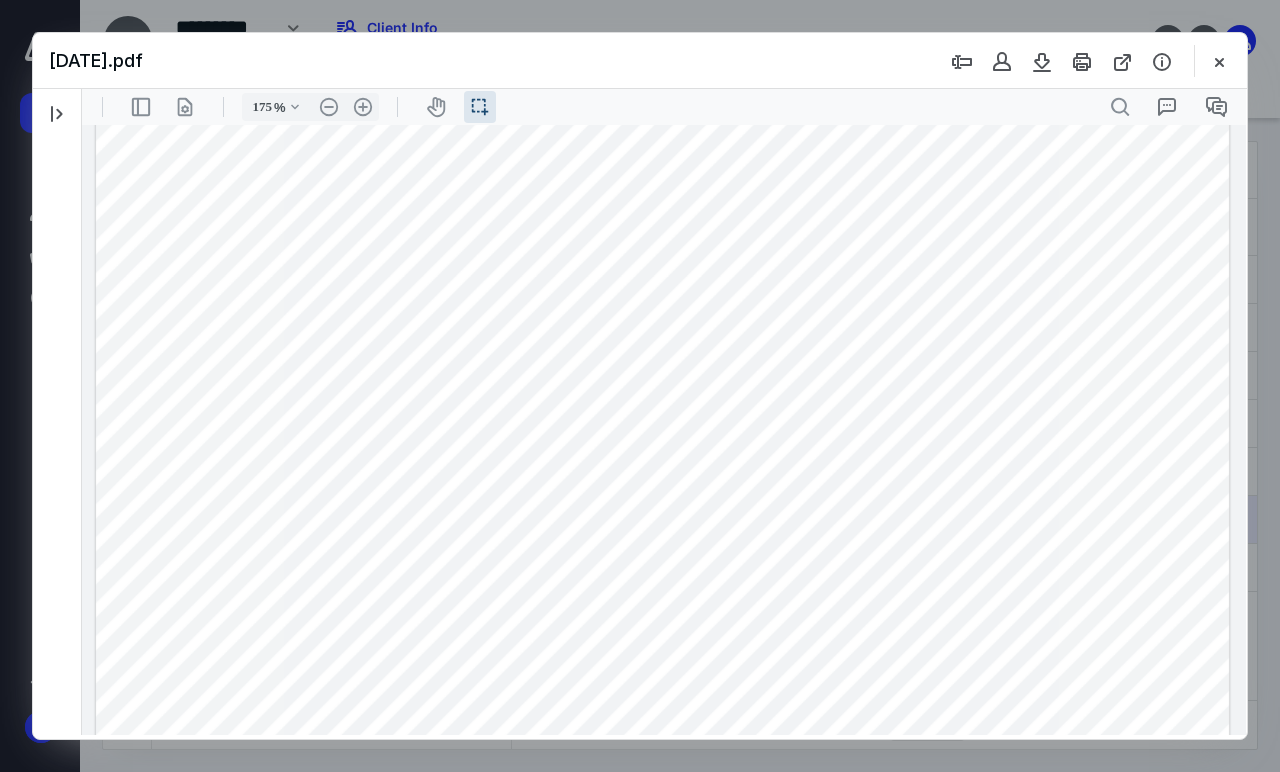 drag, startPoint x: 624, startPoint y: 251, endPoint x: 723, endPoint y: 253, distance: 99.0202 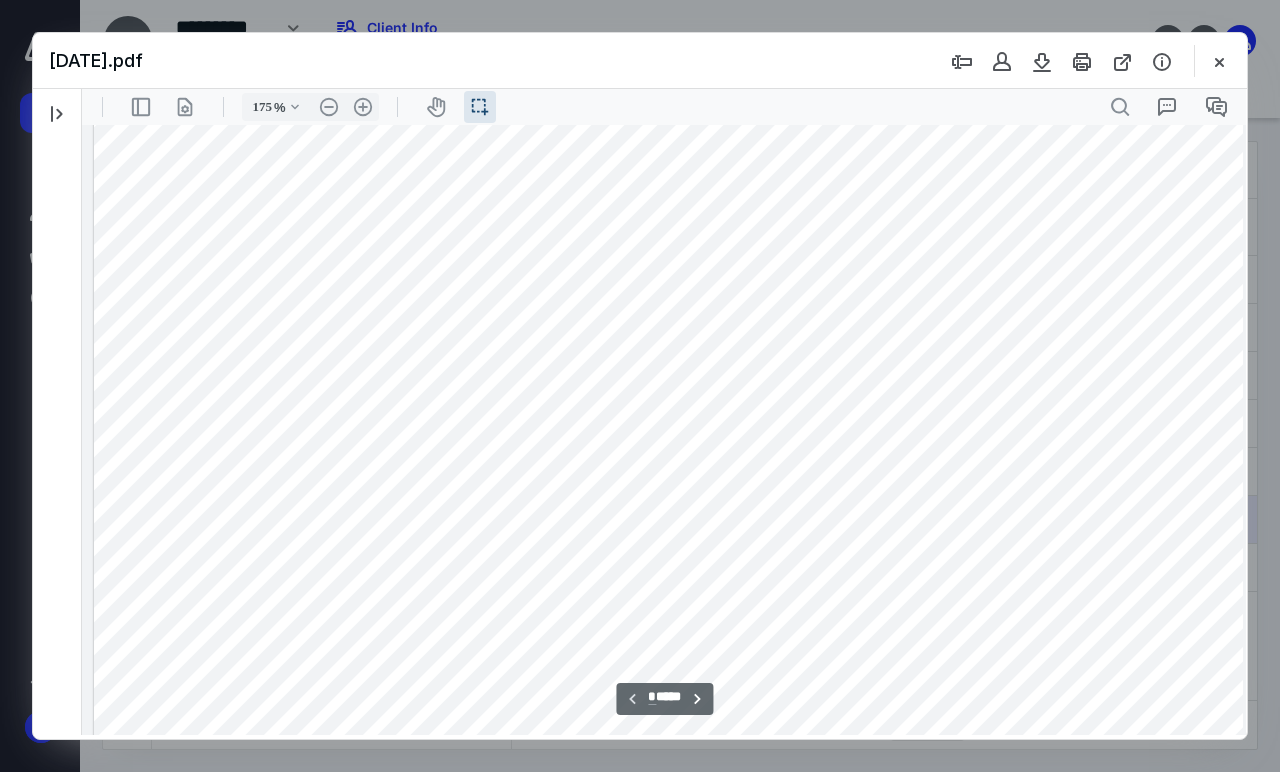 type on "305" 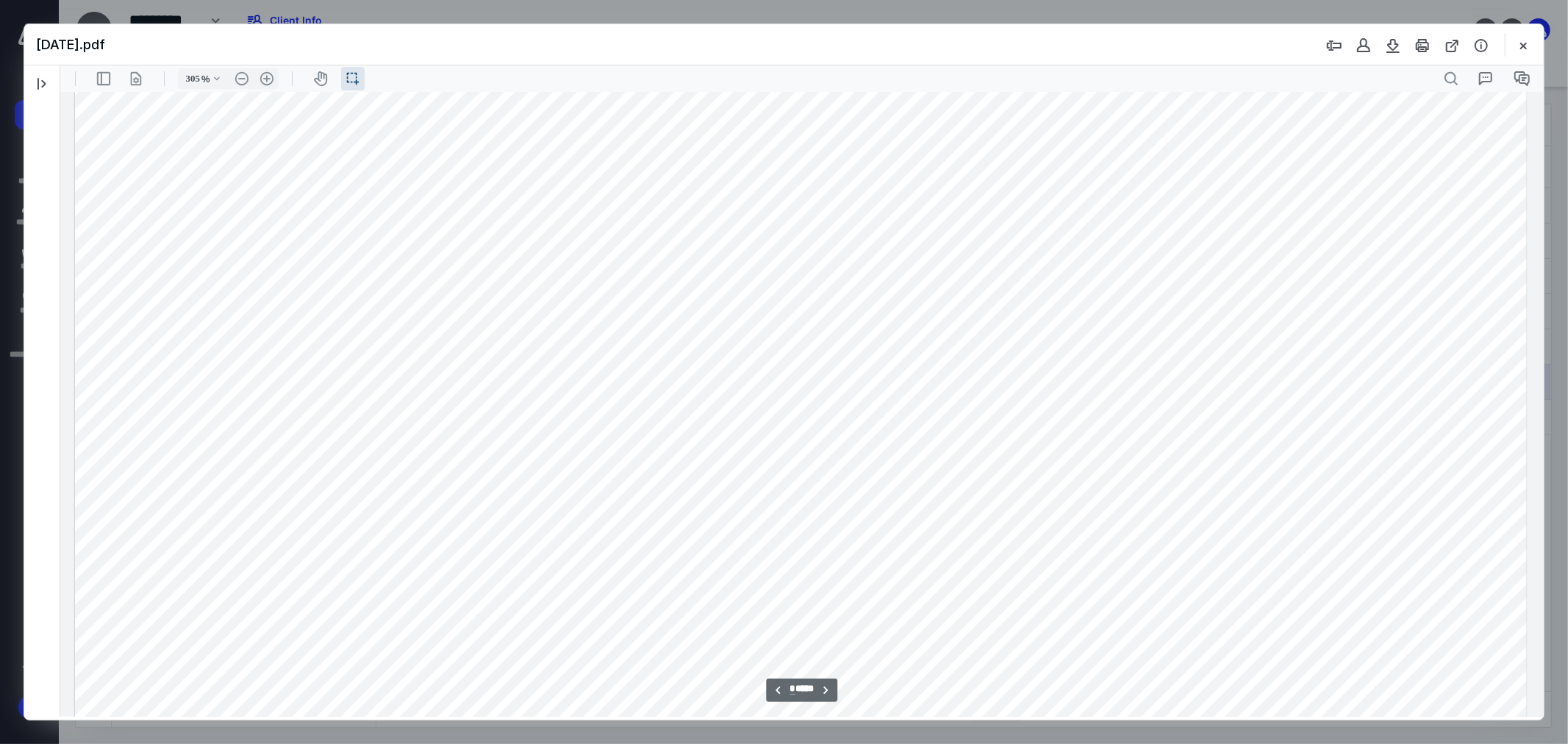 scroll, scrollTop: 2805, scrollLeft: 0, axis: vertical 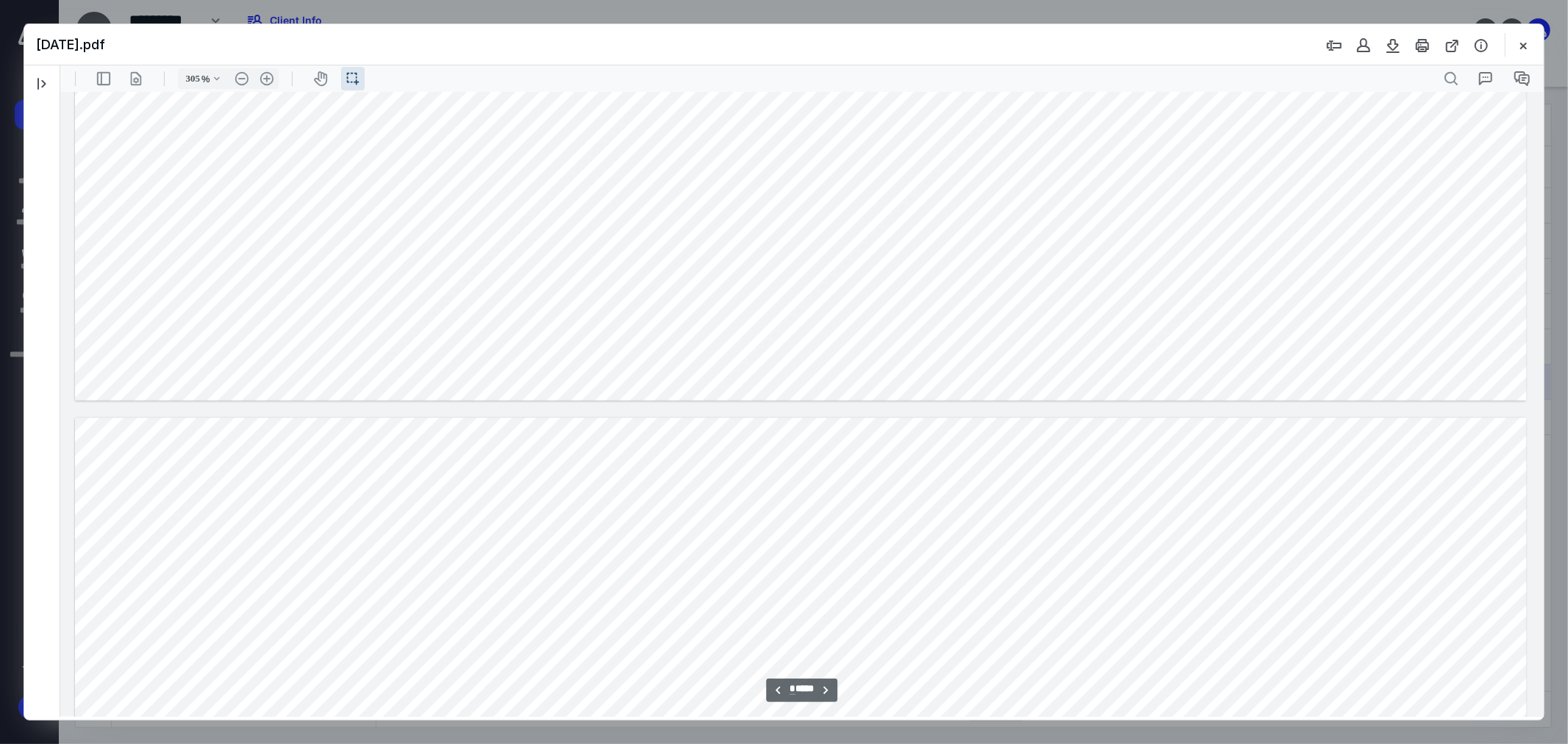type on "*" 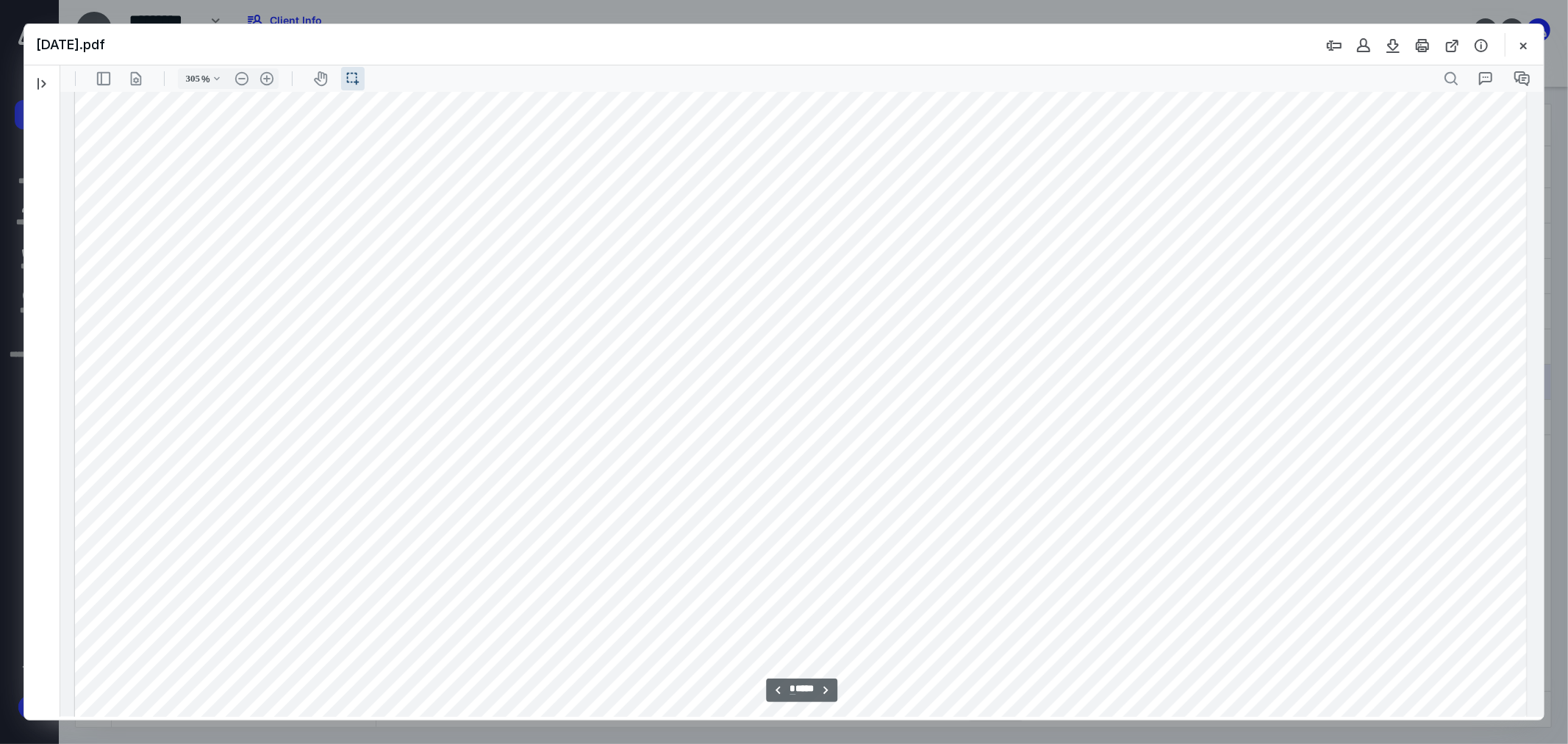 scroll, scrollTop: 4031, scrollLeft: 0, axis: vertical 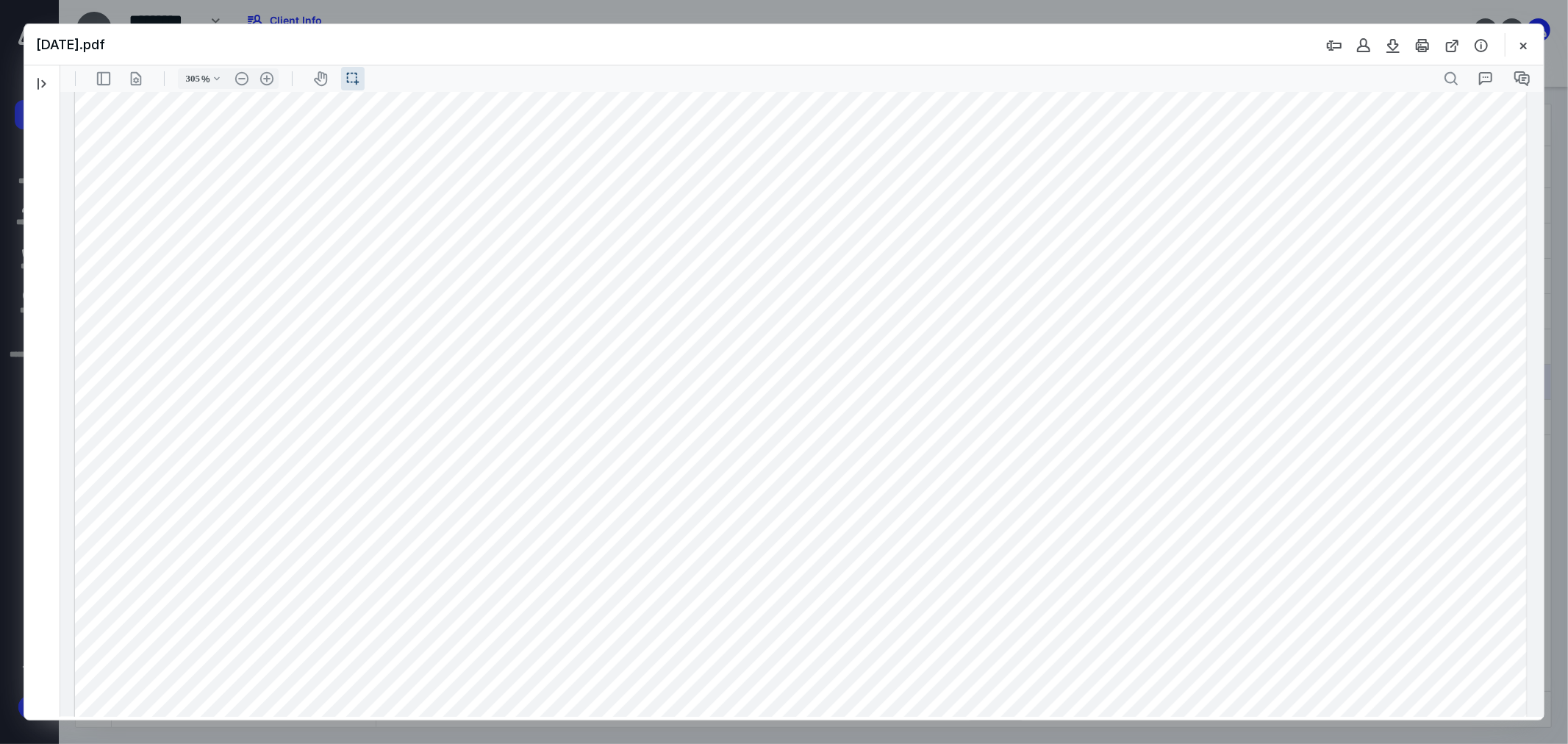 drag, startPoint x: 179, startPoint y: 420, endPoint x: 248, endPoint y: 416, distance: 69.11584 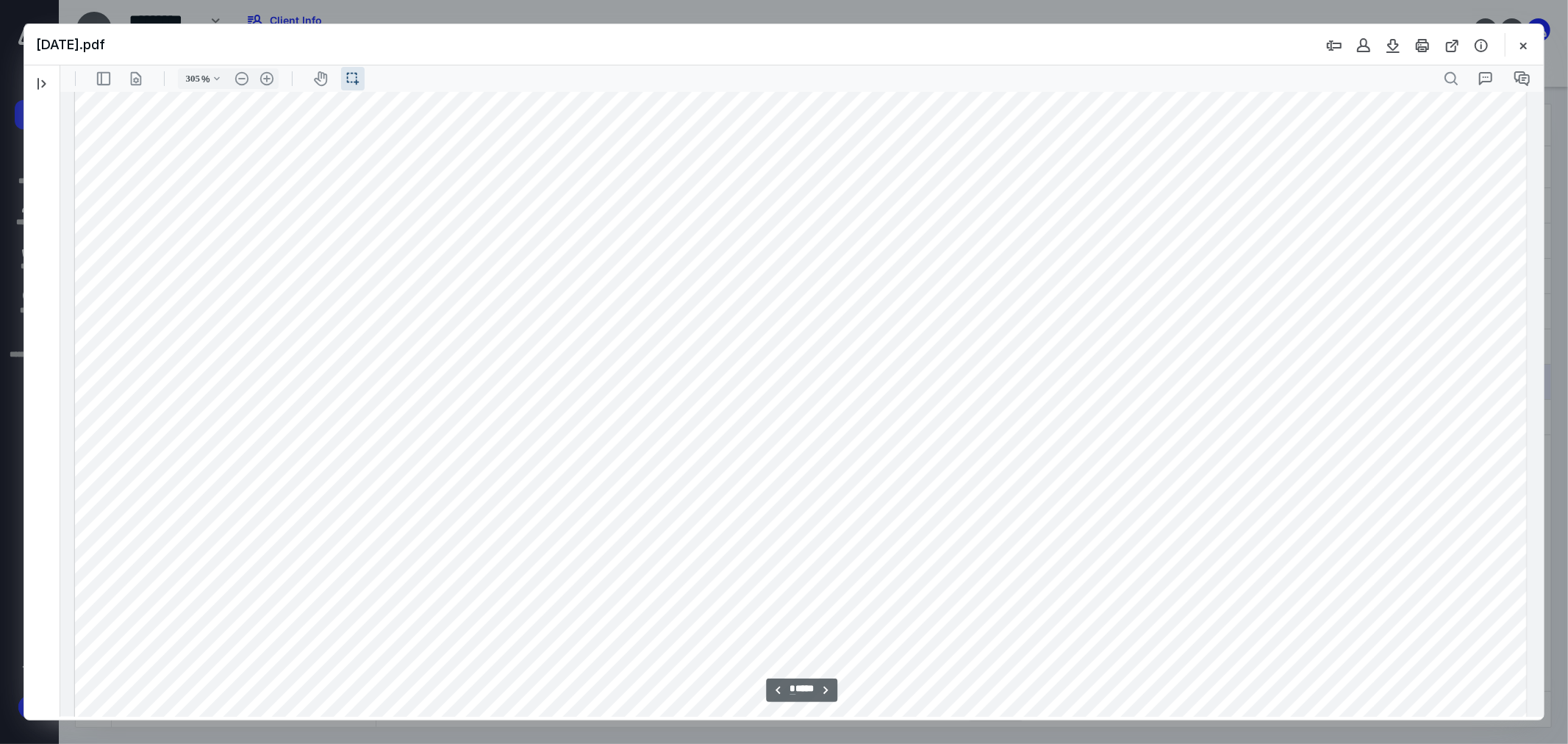 scroll, scrollTop: 4194, scrollLeft: 0, axis: vertical 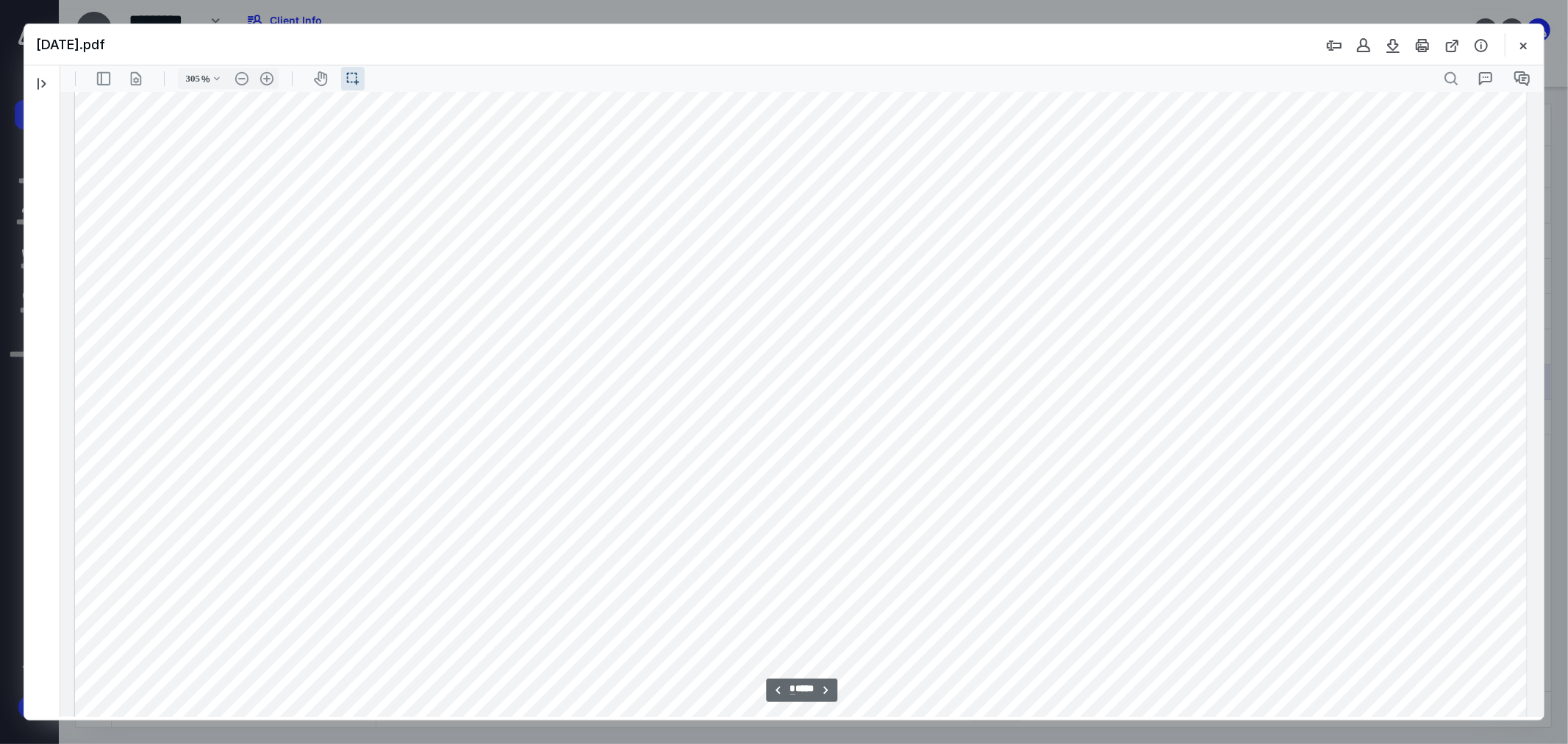 drag, startPoint x: 296, startPoint y: 511, endPoint x: 543, endPoint y: 506, distance: 247.0506 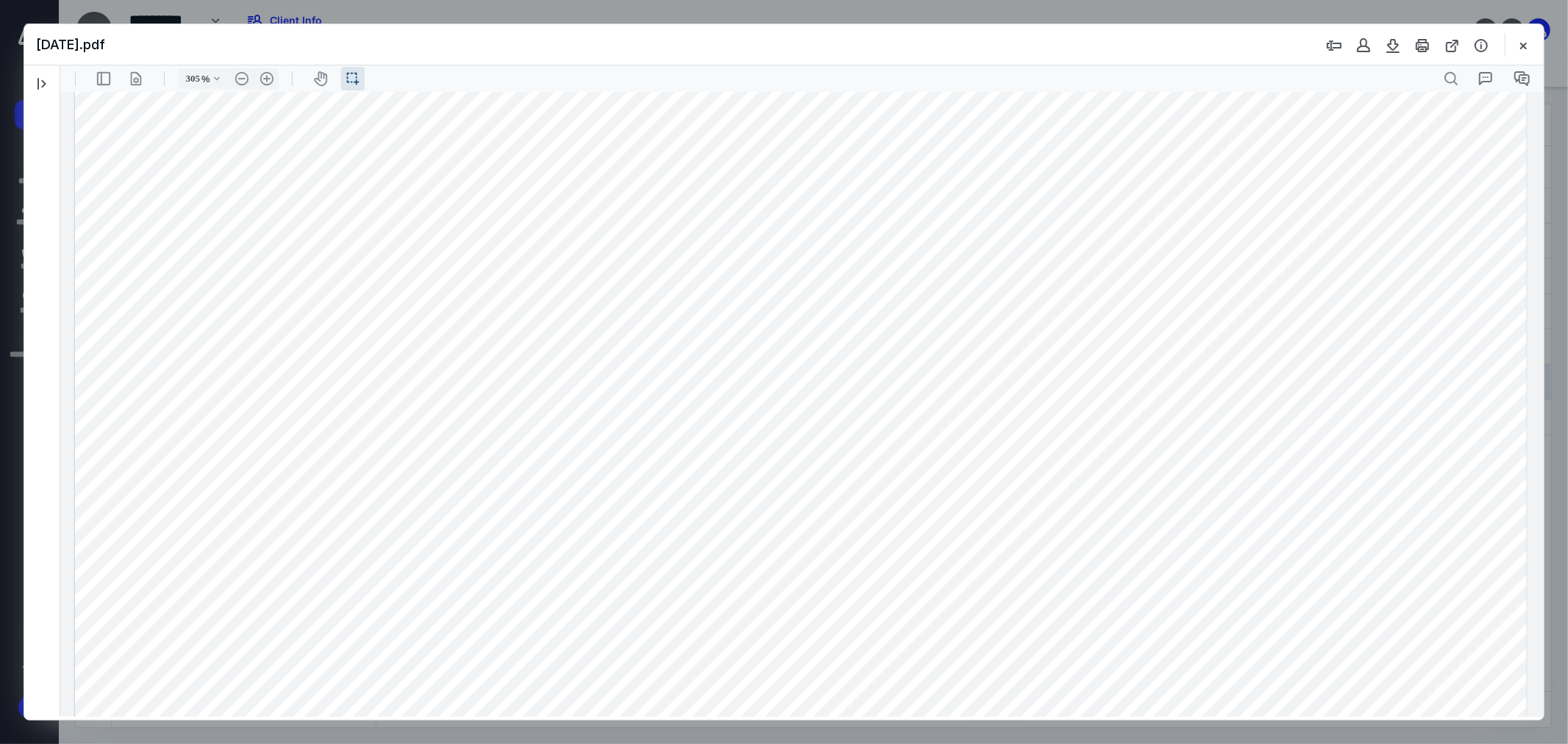 drag, startPoint x: 167, startPoint y: 521, endPoint x: 263, endPoint y: 517, distance: 96.0833 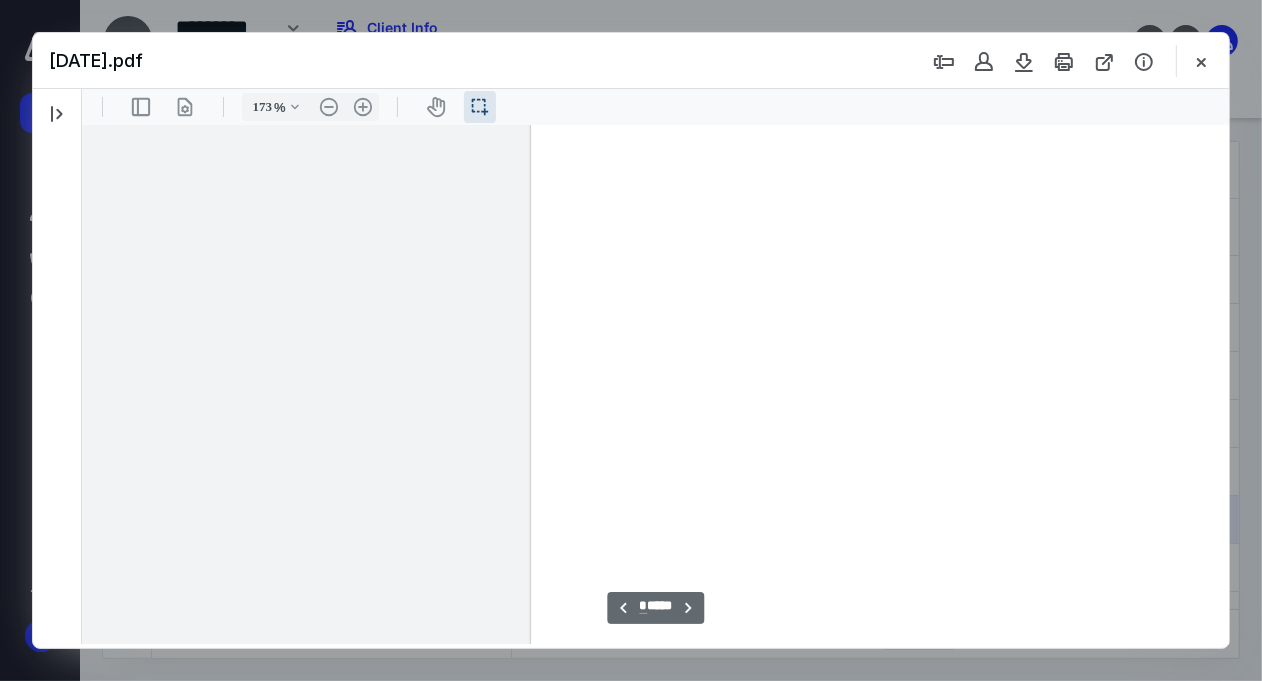 scroll, scrollTop: 3581, scrollLeft: 0, axis: vertical 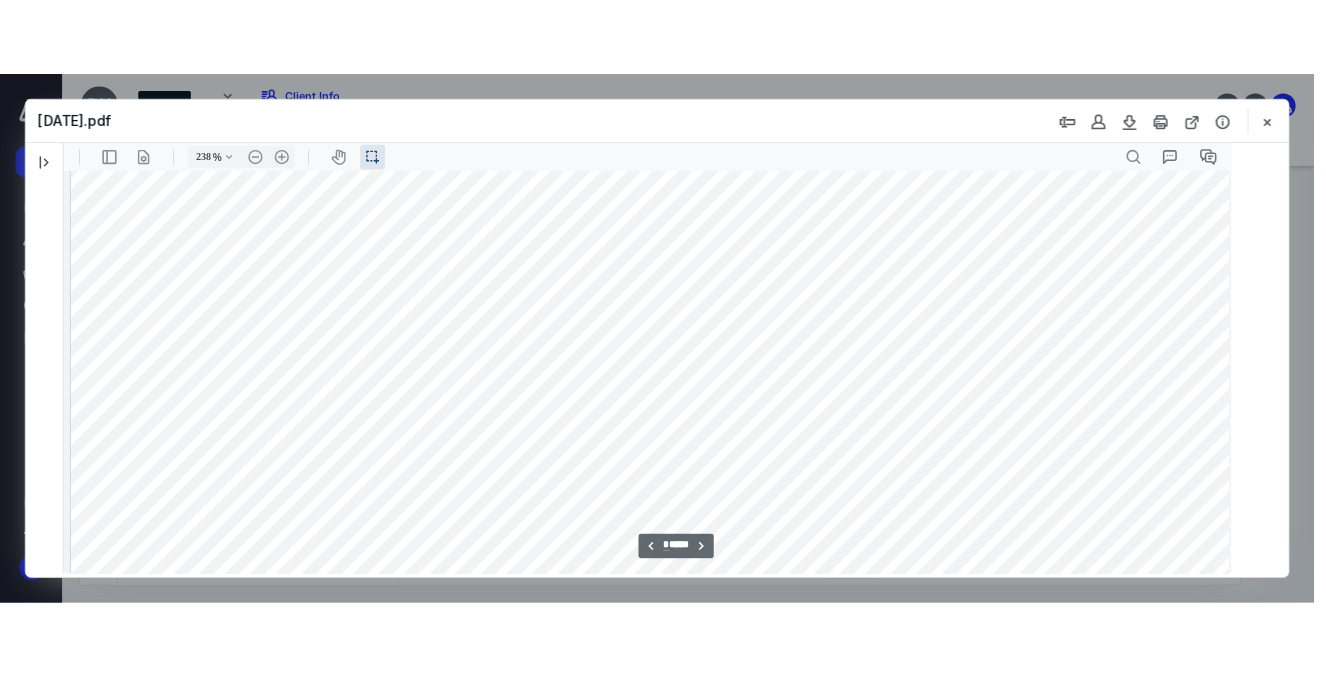 type on "244" 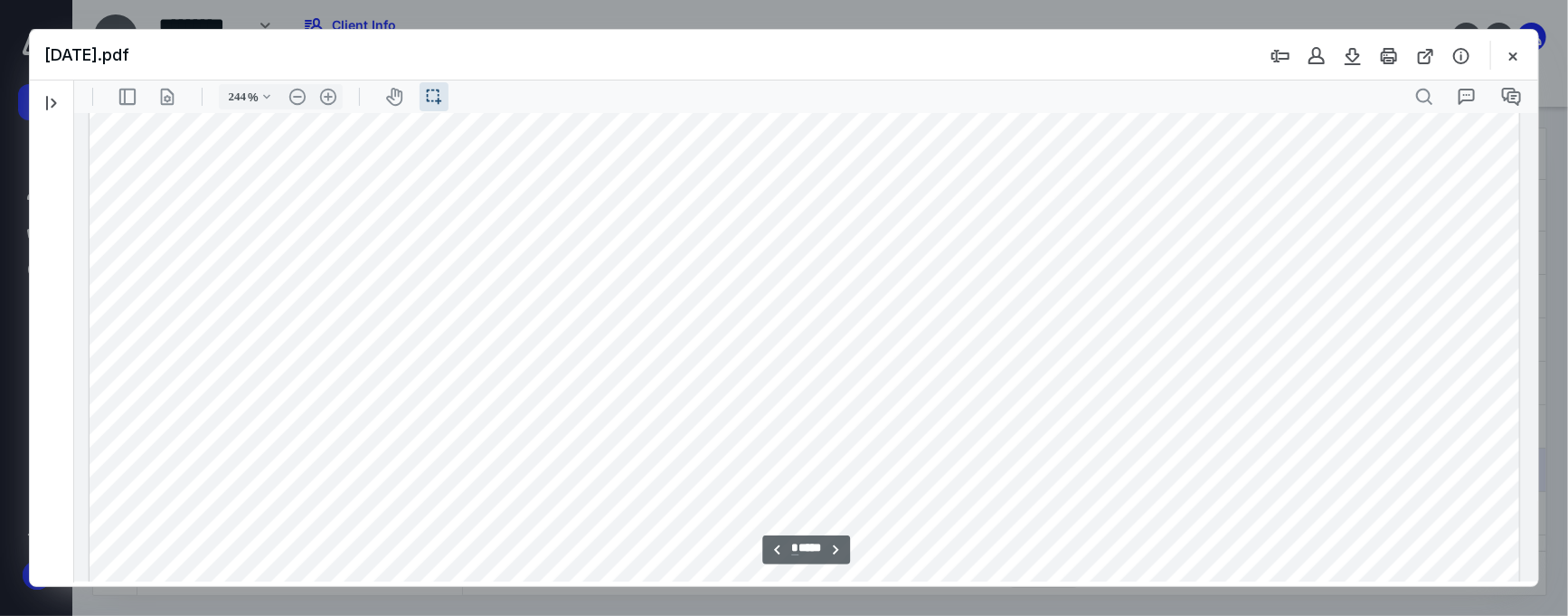 scroll, scrollTop: 4282, scrollLeft: 0, axis: vertical 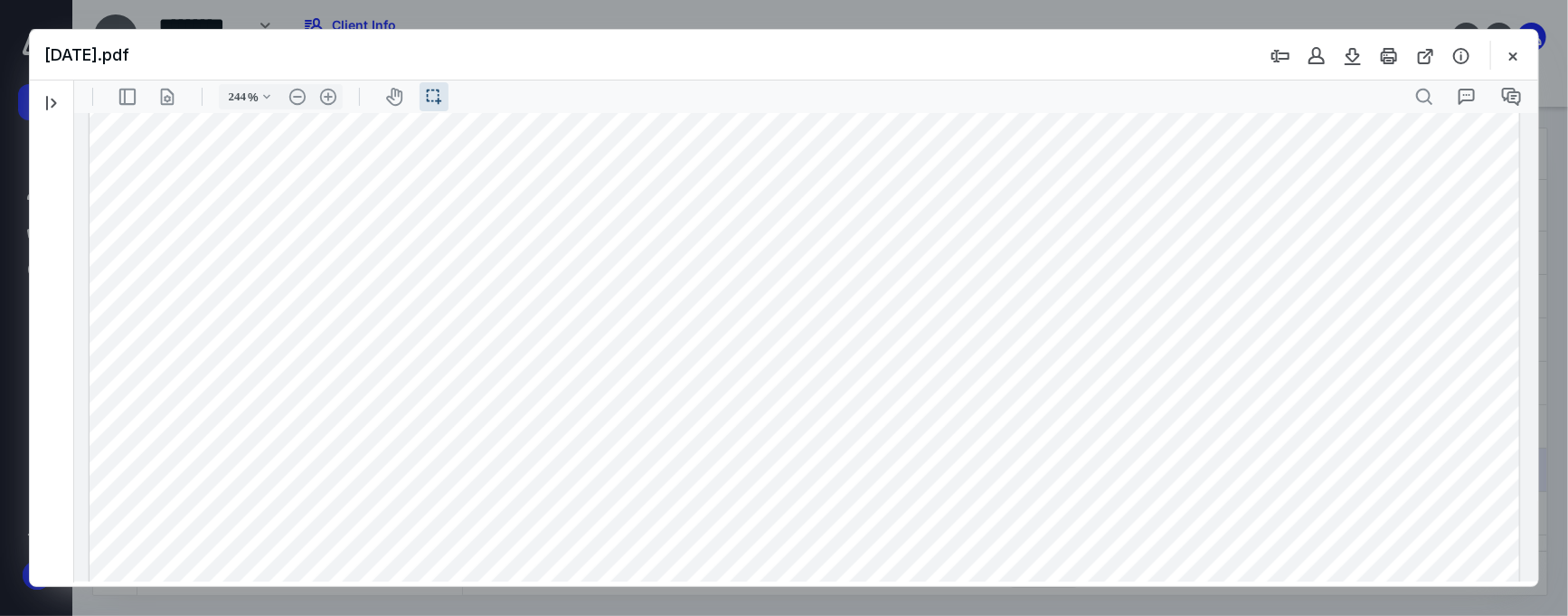 click at bounding box center [803, 244] 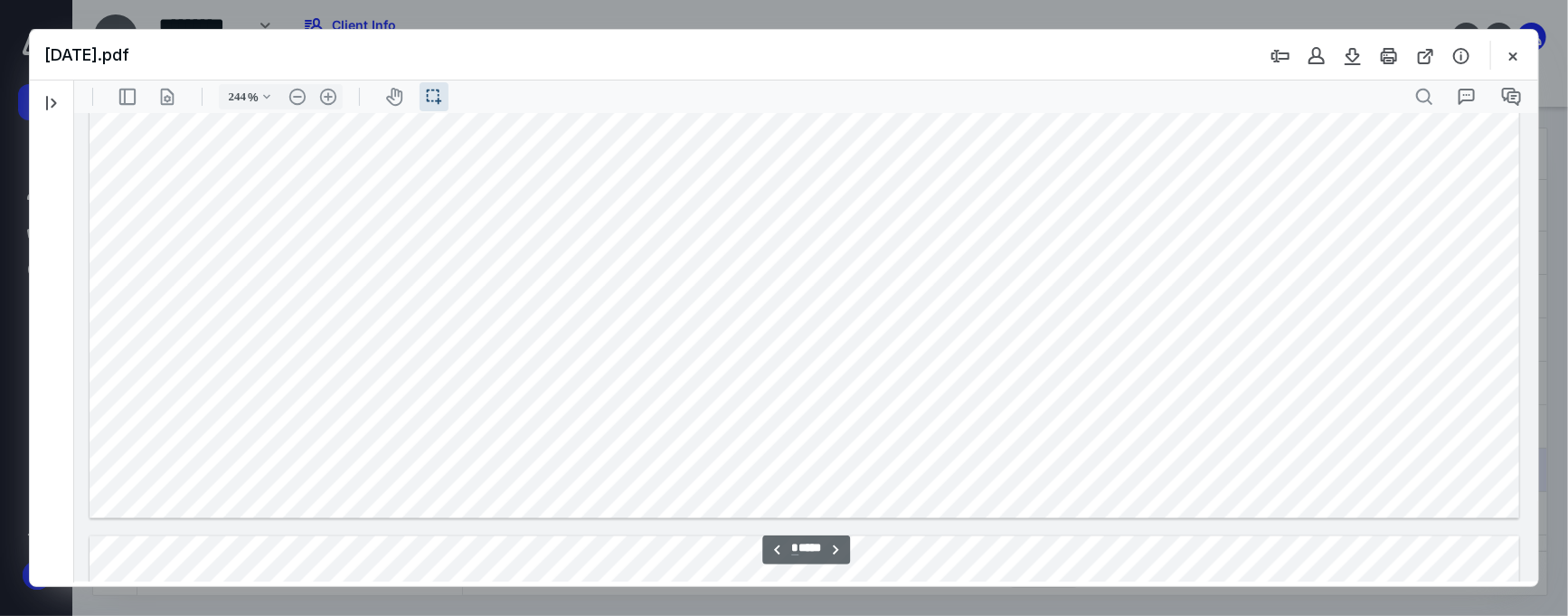scroll, scrollTop: 4885, scrollLeft: 0, axis: vertical 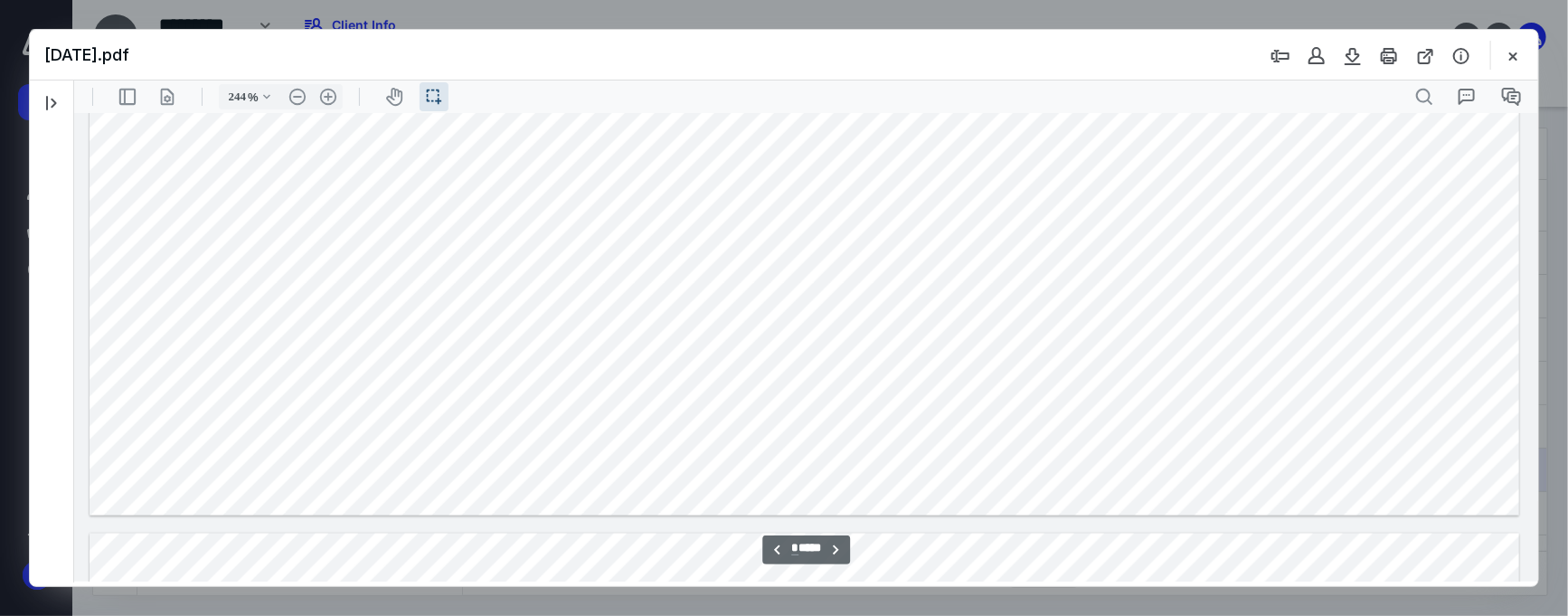 drag, startPoint x: 1259, startPoint y: 191, endPoint x: 1303, endPoint y: 191, distance: 44 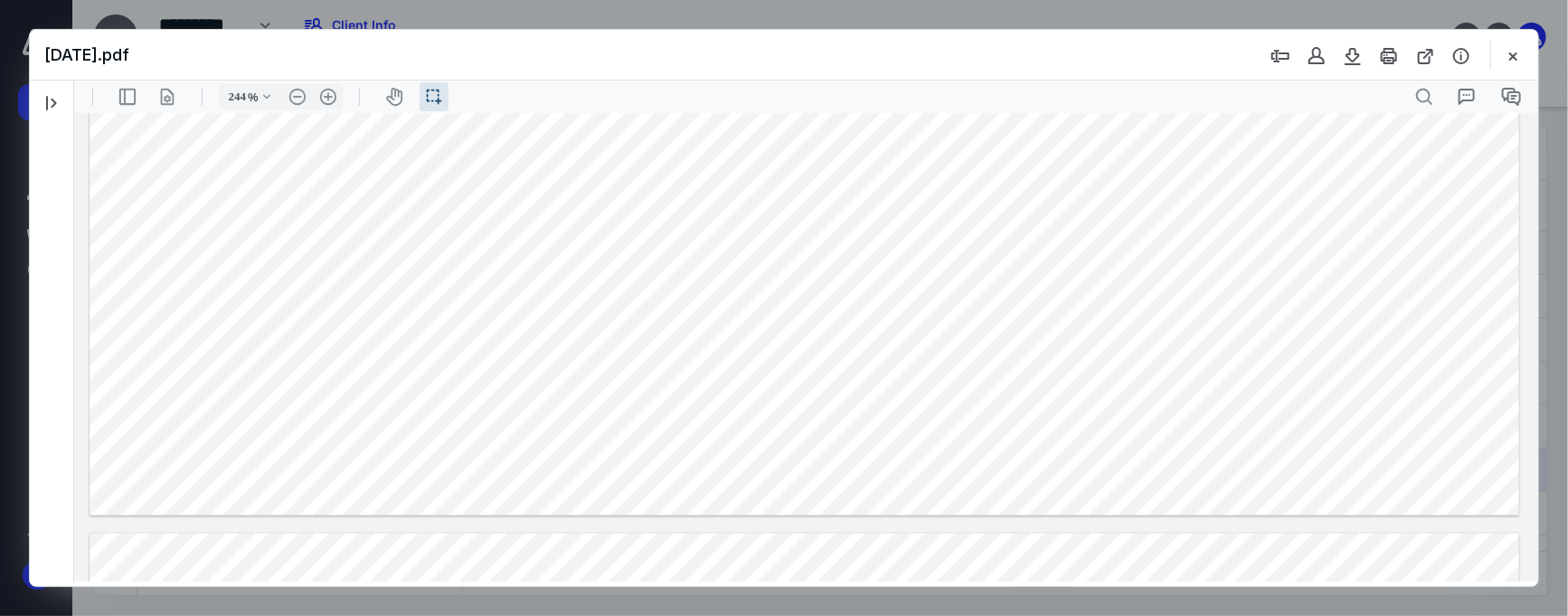 drag, startPoint x: 1270, startPoint y: 247, endPoint x: 1307, endPoint y: 249, distance: 37.05401 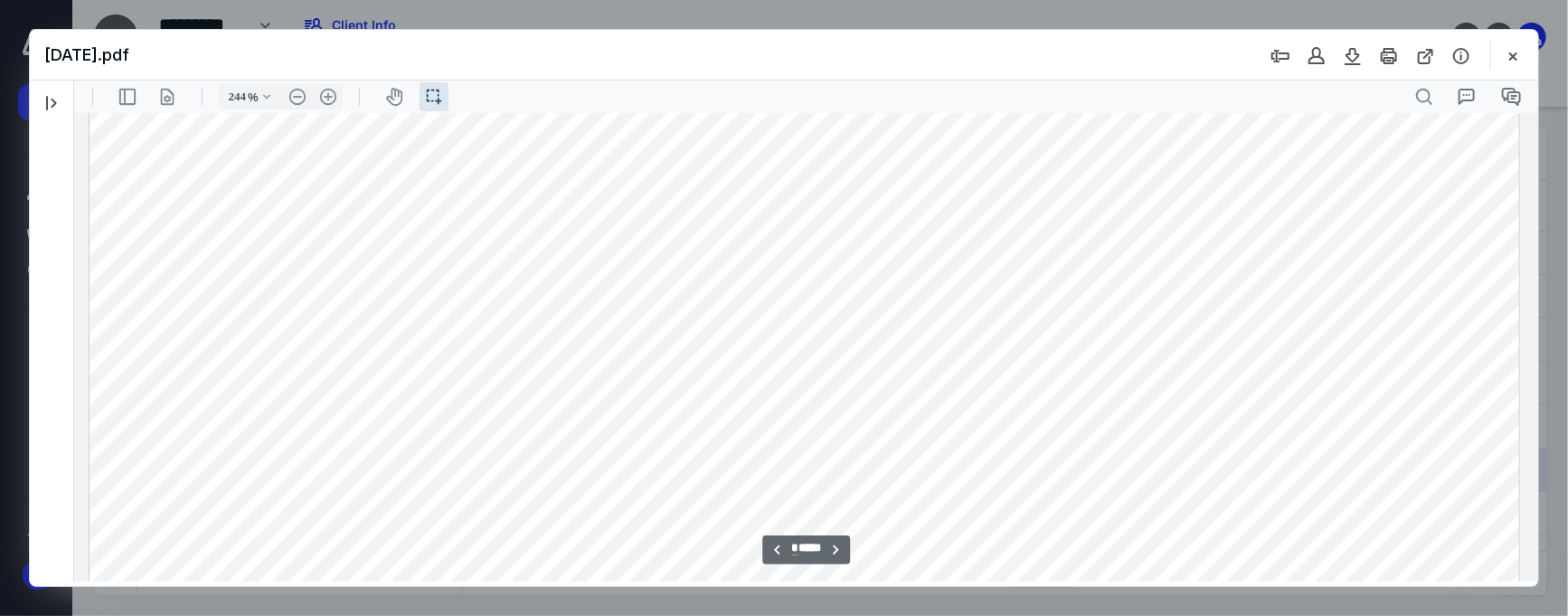 scroll, scrollTop: 4483, scrollLeft: 0, axis: vertical 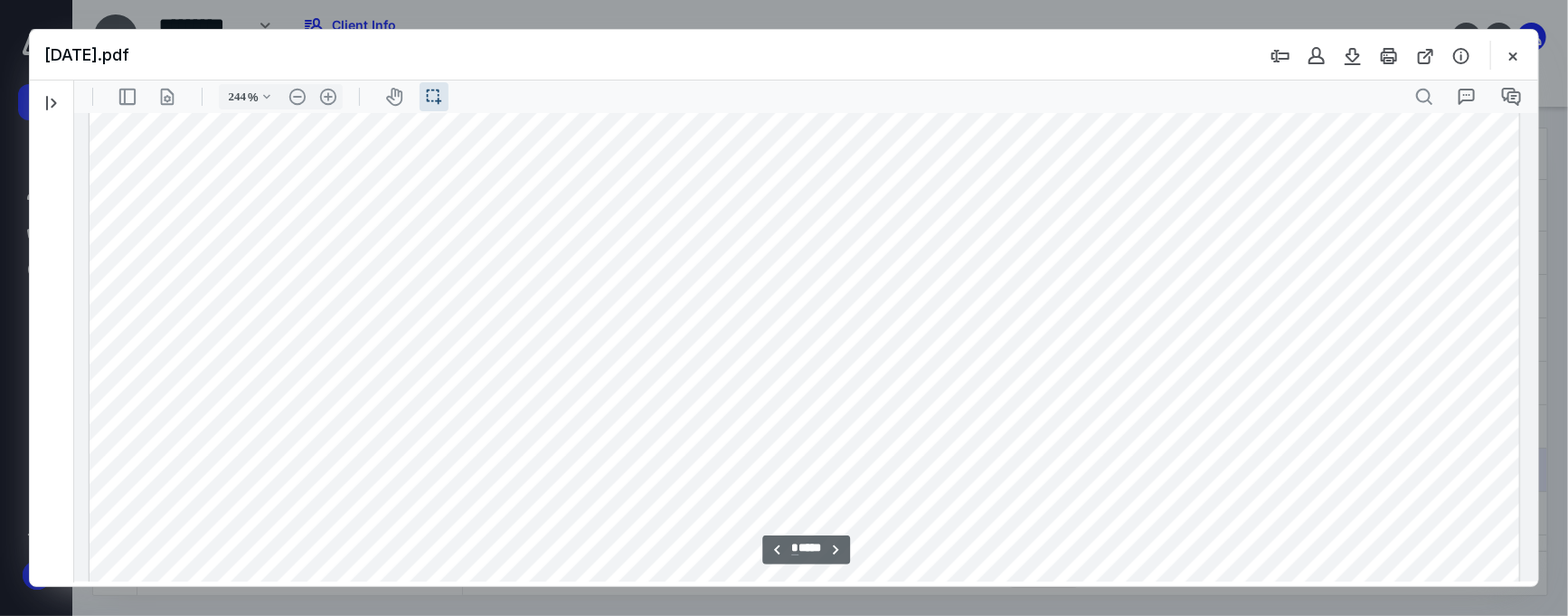 click at bounding box center [803, 43] 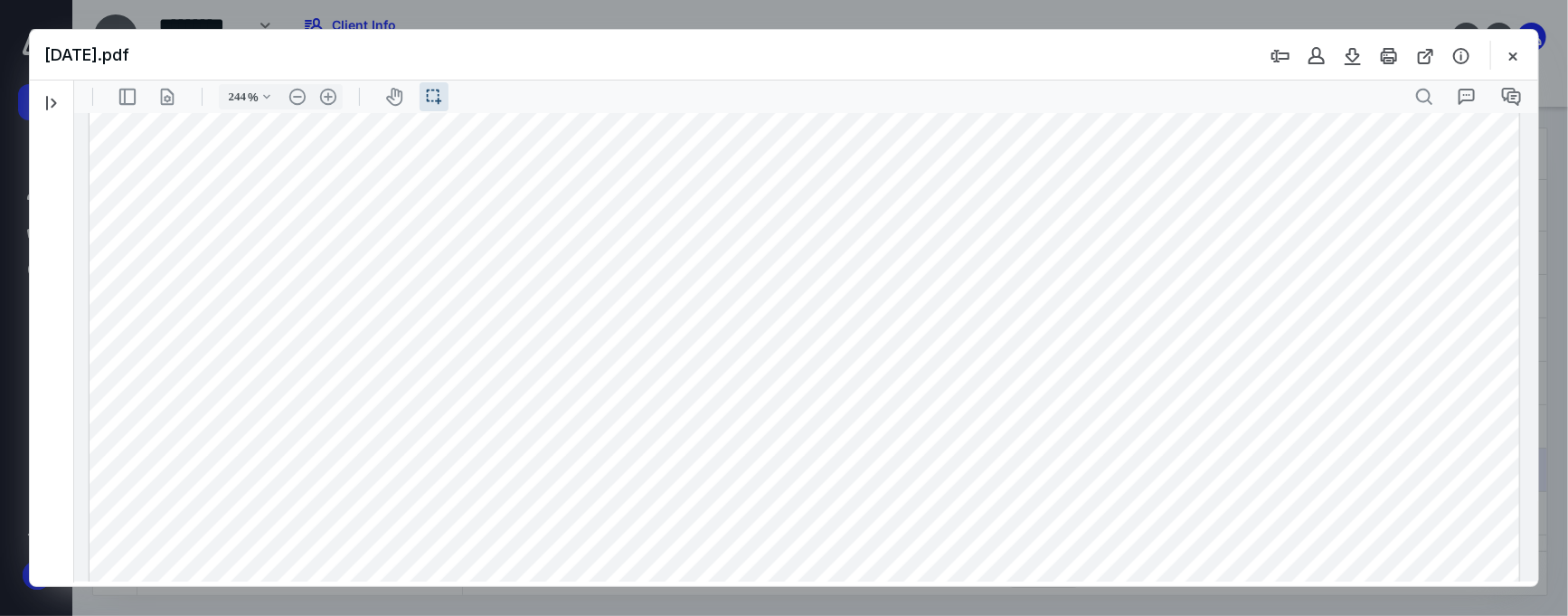 drag, startPoint x: 311, startPoint y: 177, endPoint x: 571, endPoint y: 181, distance: 260.03077 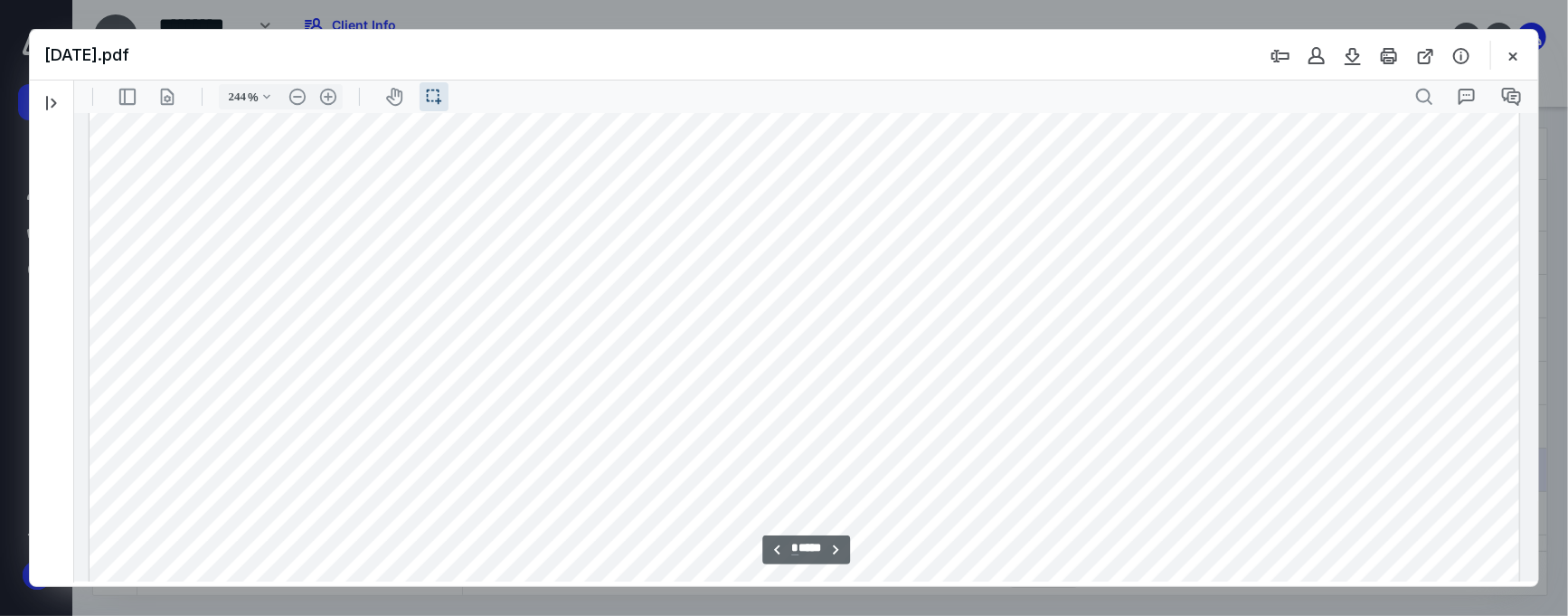 scroll, scrollTop: 4282, scrollLeft: 0, axis: vertical 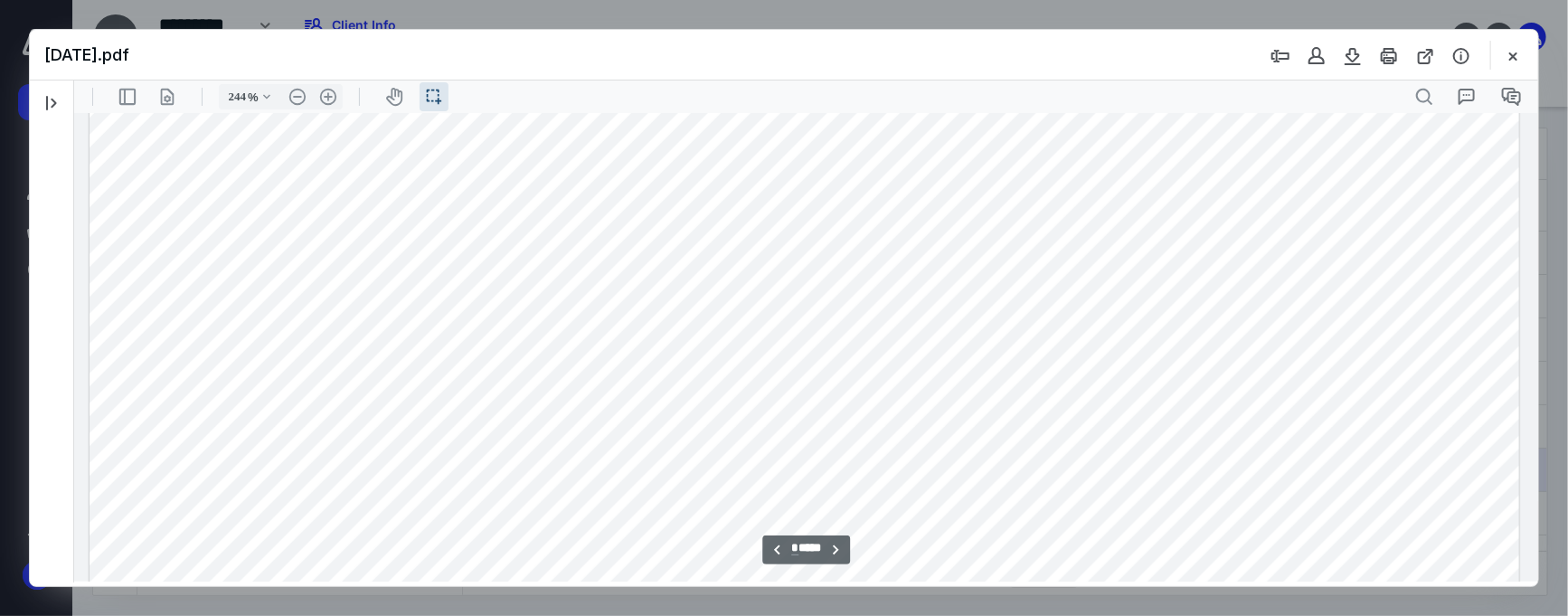 click at bounding box center (803, 244) 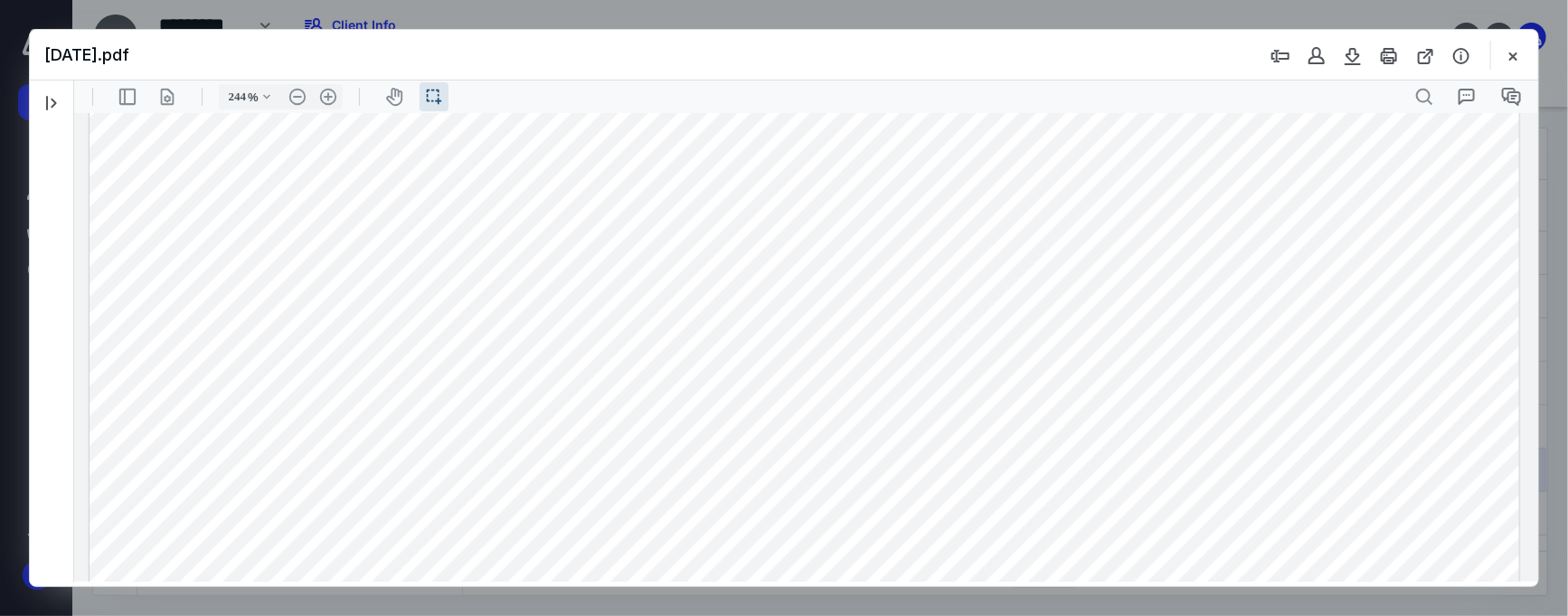 click at bounding box center (928, 96) 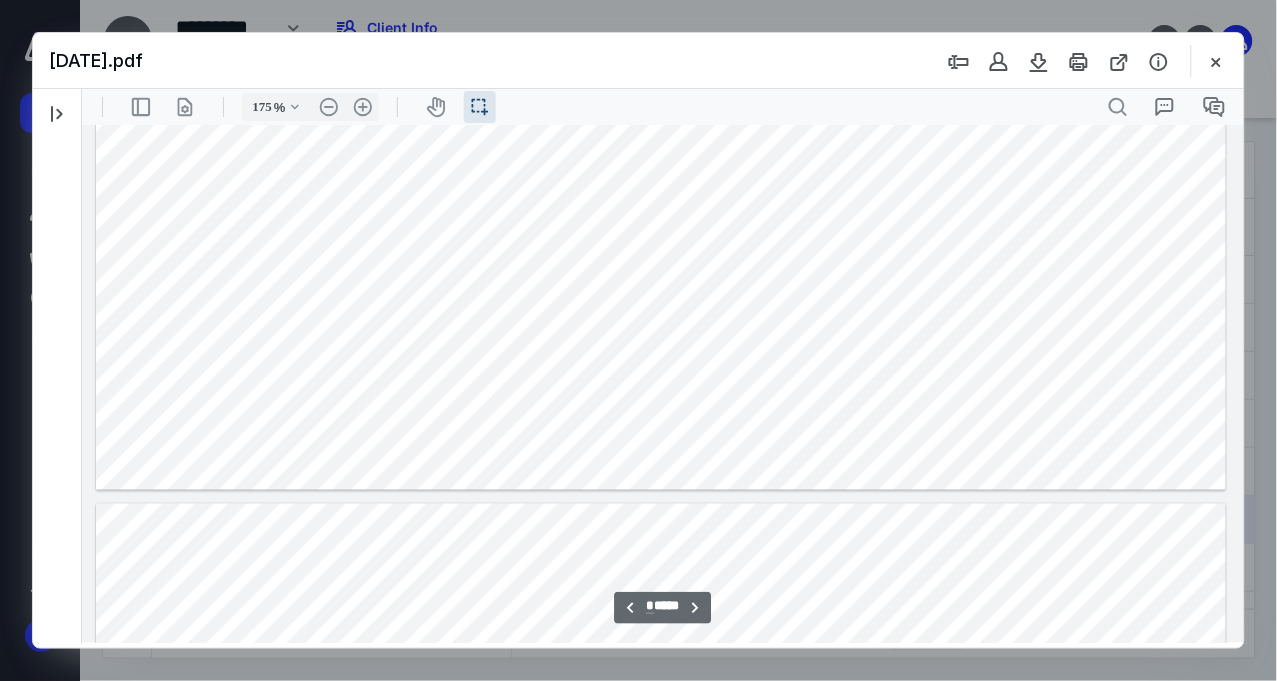 scroll, scrollTop: 3730, scrollLeft: 0, axis: vertical 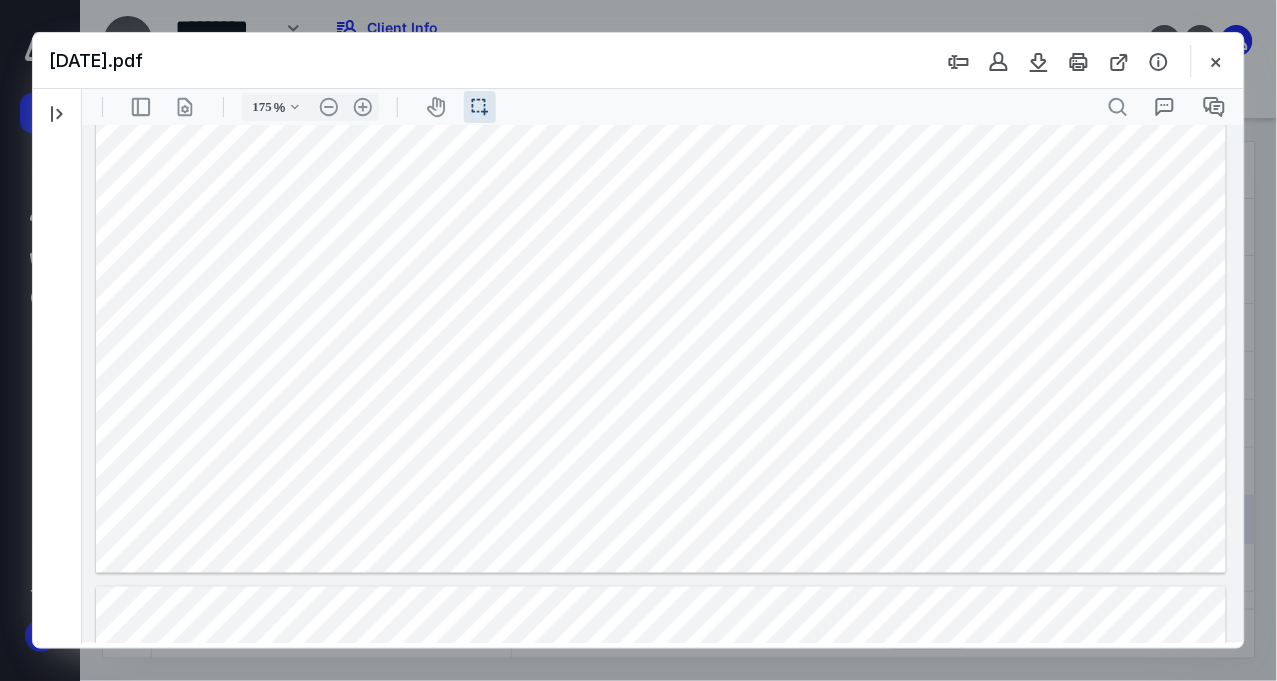 drag, startPoint x: 175, startPoint y: 322, endPoint x: 234, endPoint y: 402, distance: 99.40322 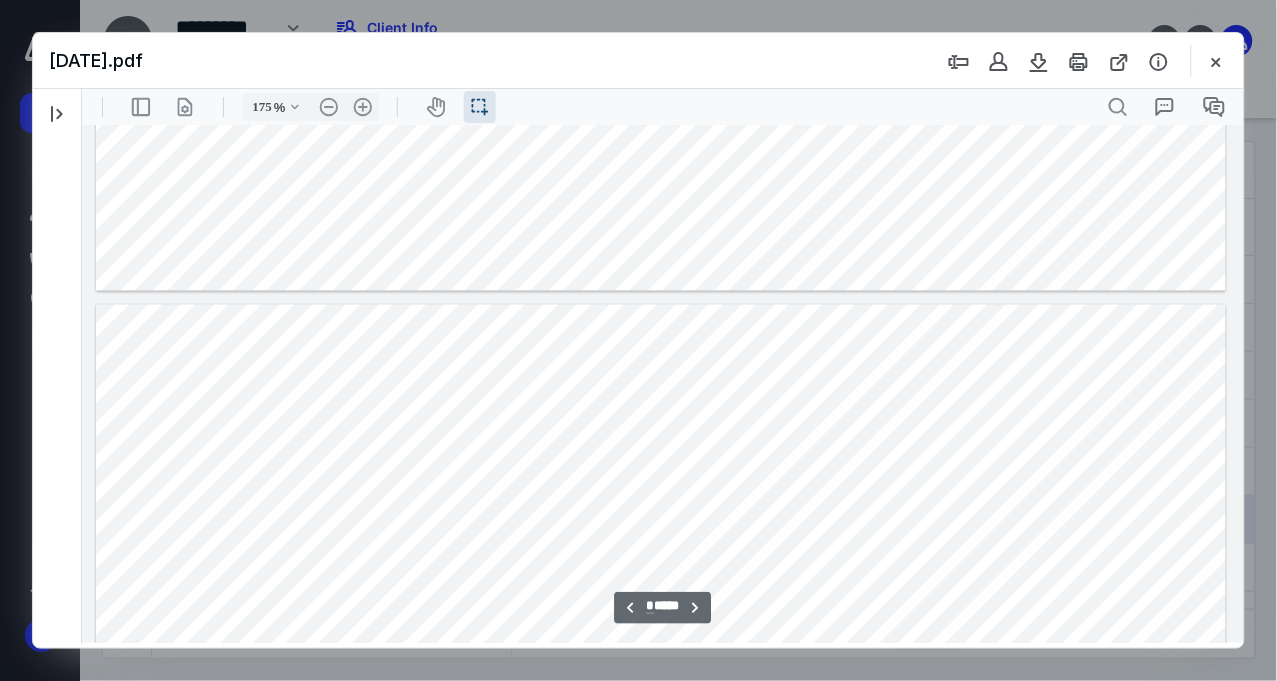 scroll, scrollTop: 4063, scrollLeft: 0, axis: vertical 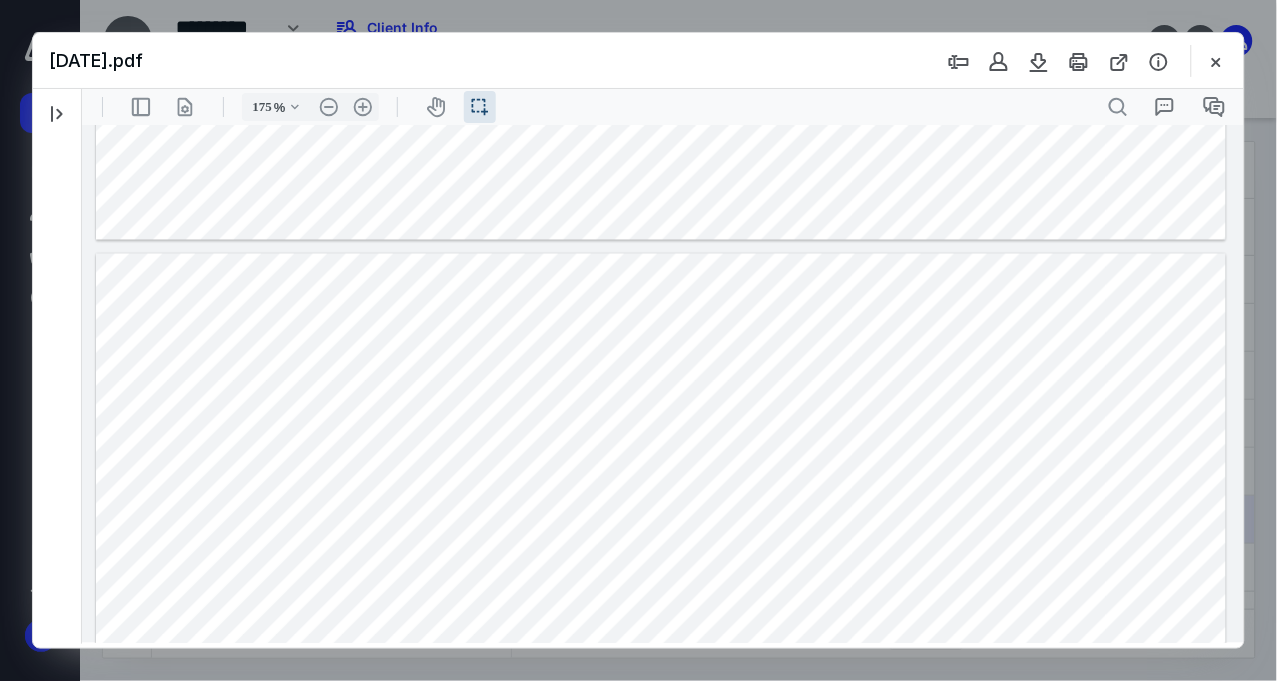 drag, startPoint x: 172, startPoint y: 413, endPoint x: 229, endPoint y: 423, distance: 57.870544 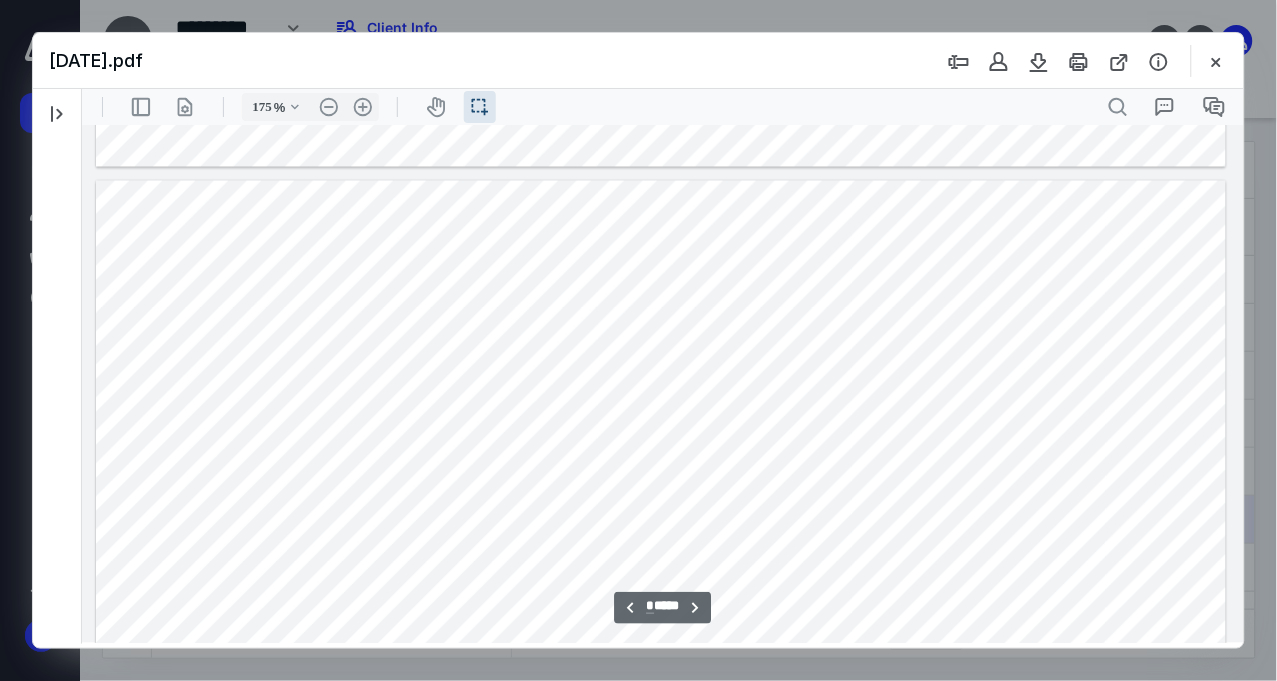 scroll, scrollTop: 4174, scrollLeft: 0, axis: vertical 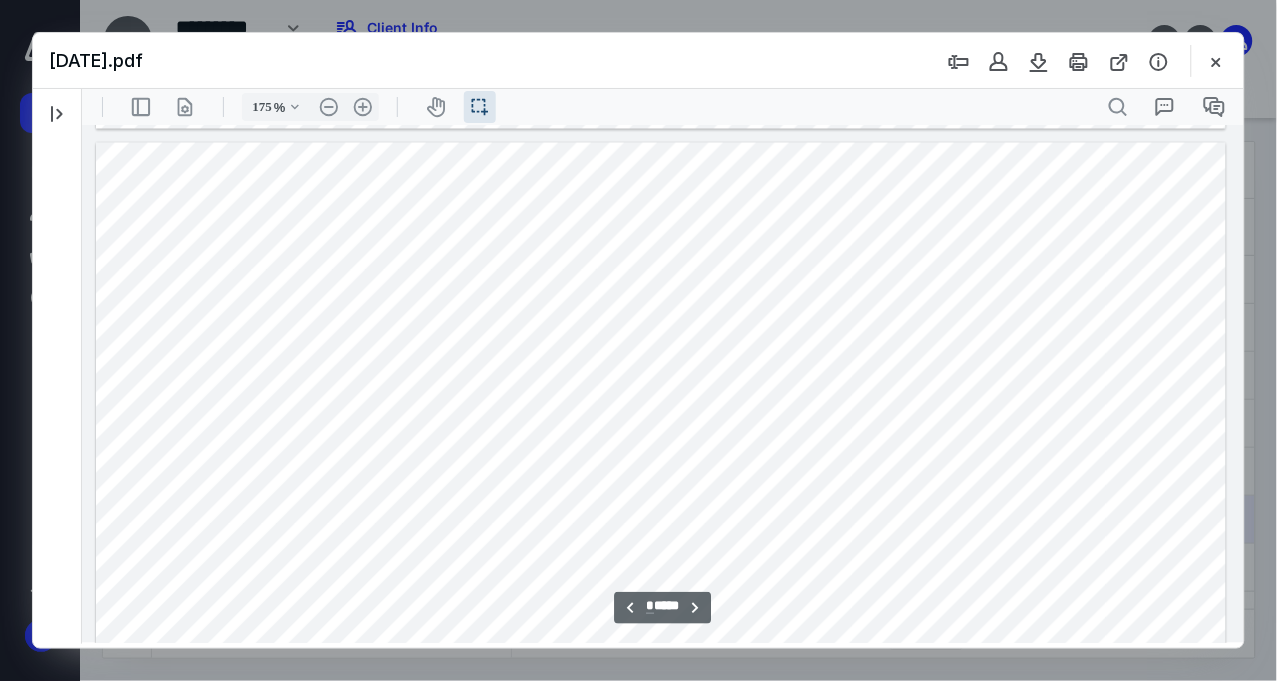 drag, startPoint x: 183, startPoint y: 517, endPoint x: 236, endPoint y: 517, distance: 53 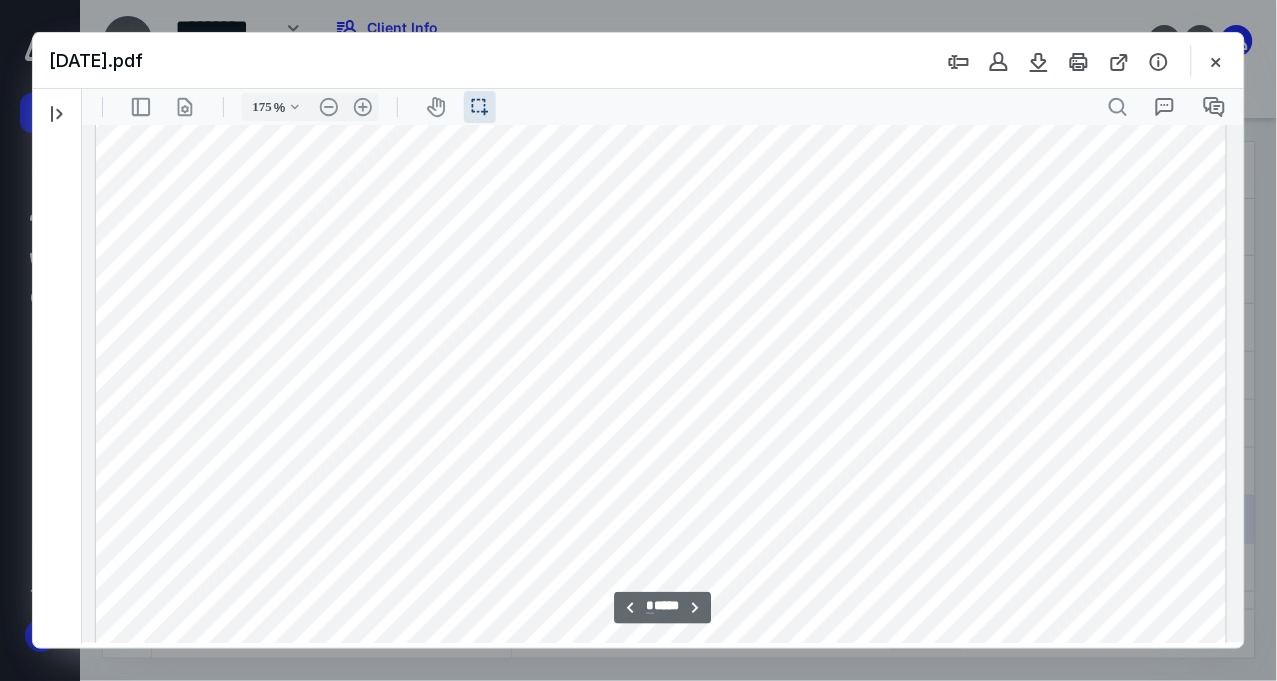 scroll, scrollTop: 4396, scrollLeft: 0, axis: vertical 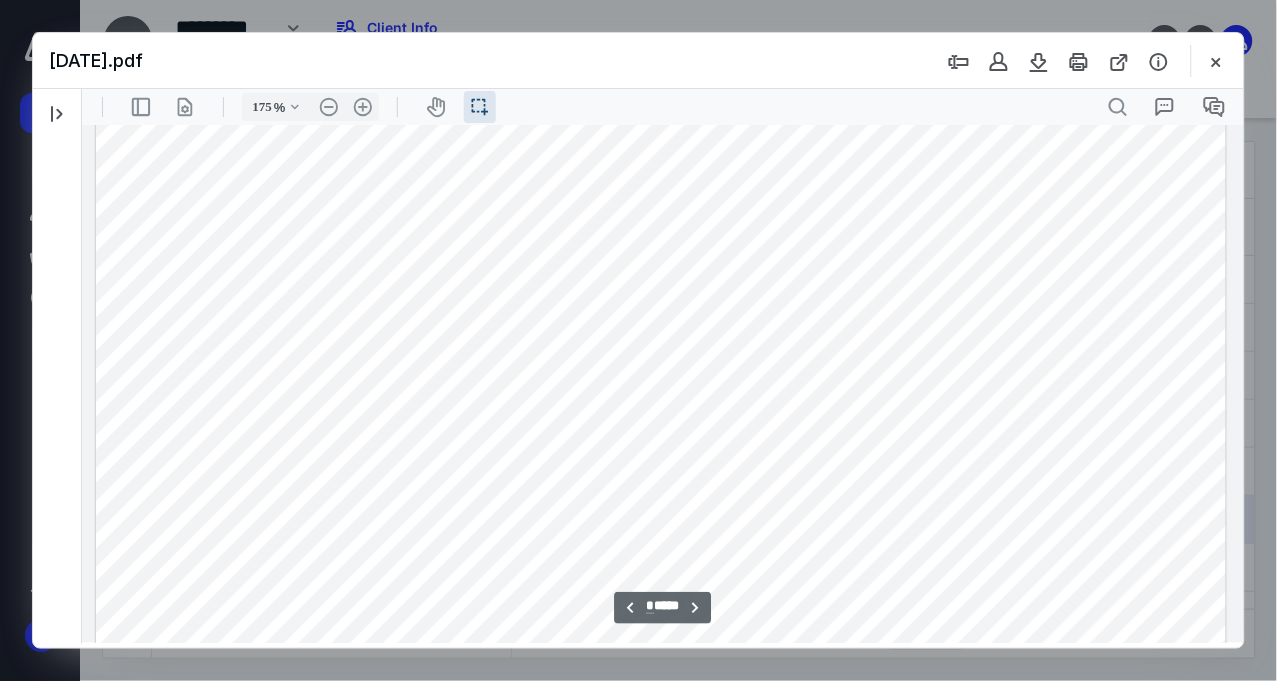 drag, startPoint x: 177, startPoint y: 407, endPoint x: 238, endPoint y: 451, distance: 75.21303 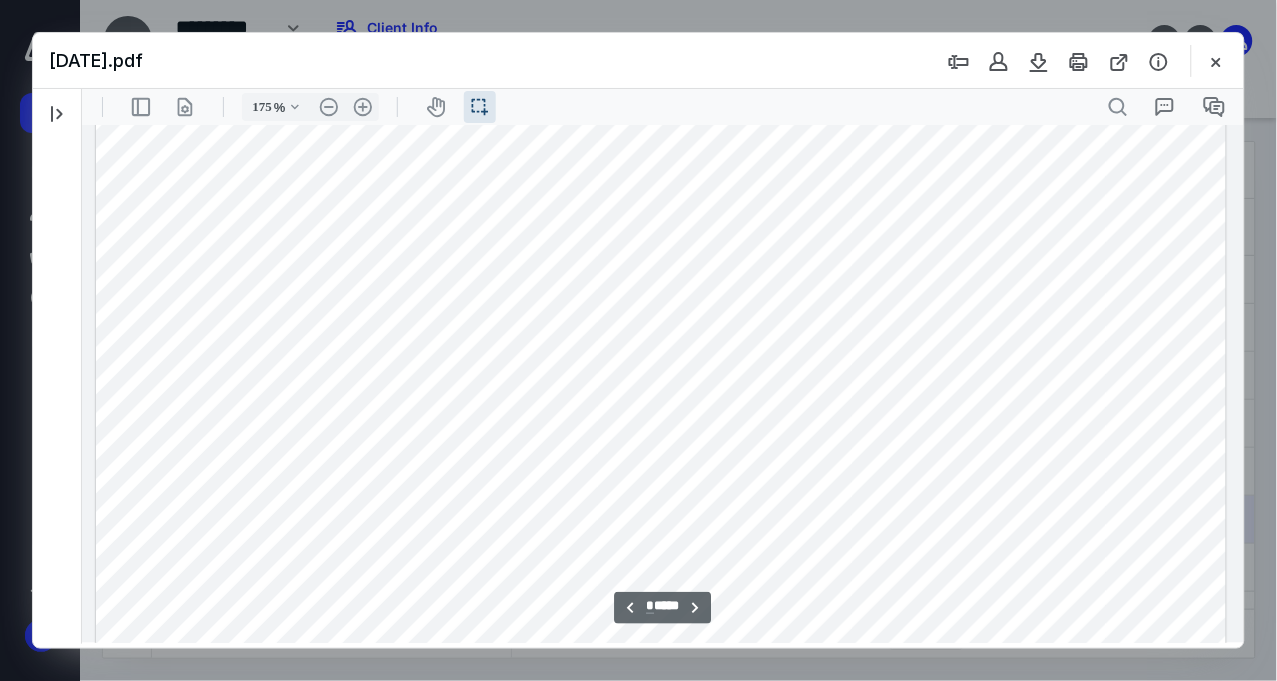 scroll, scrollTop: 4618, scrollLeft: 0, axis: vertical 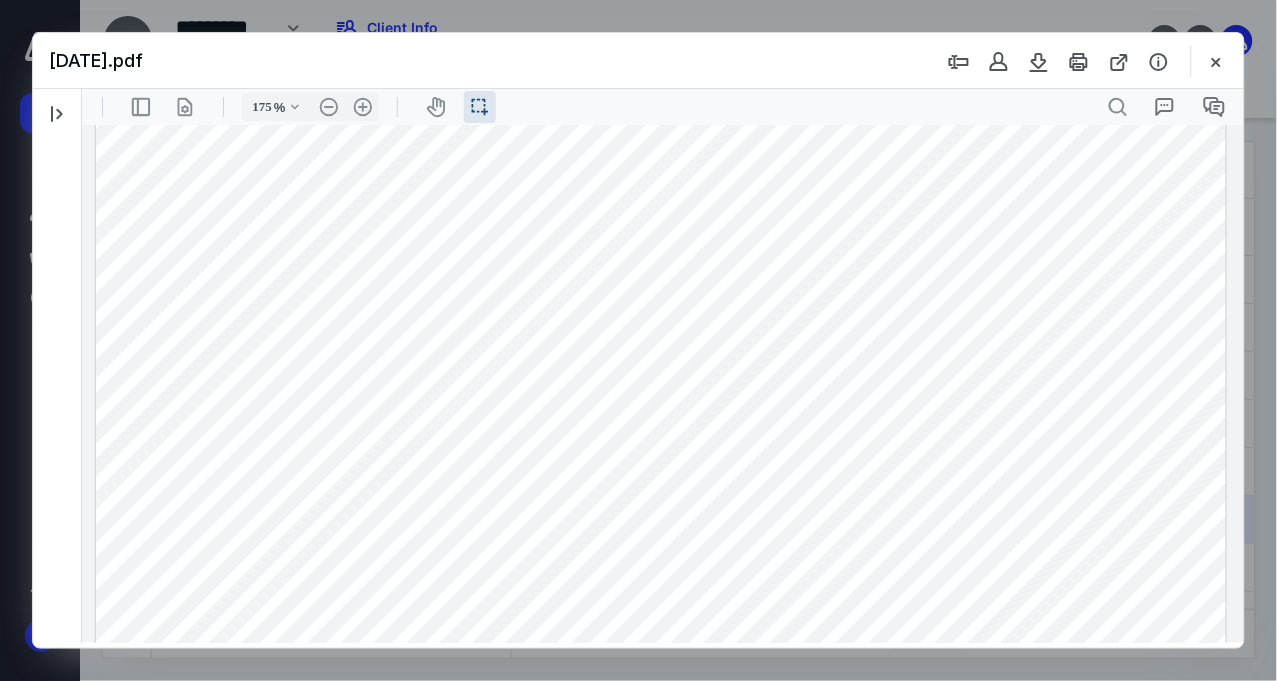 drag, startPoint x: 166, startPoint y: 327, endPoint x: 231, endPoint y: 324, distance: 65.06919 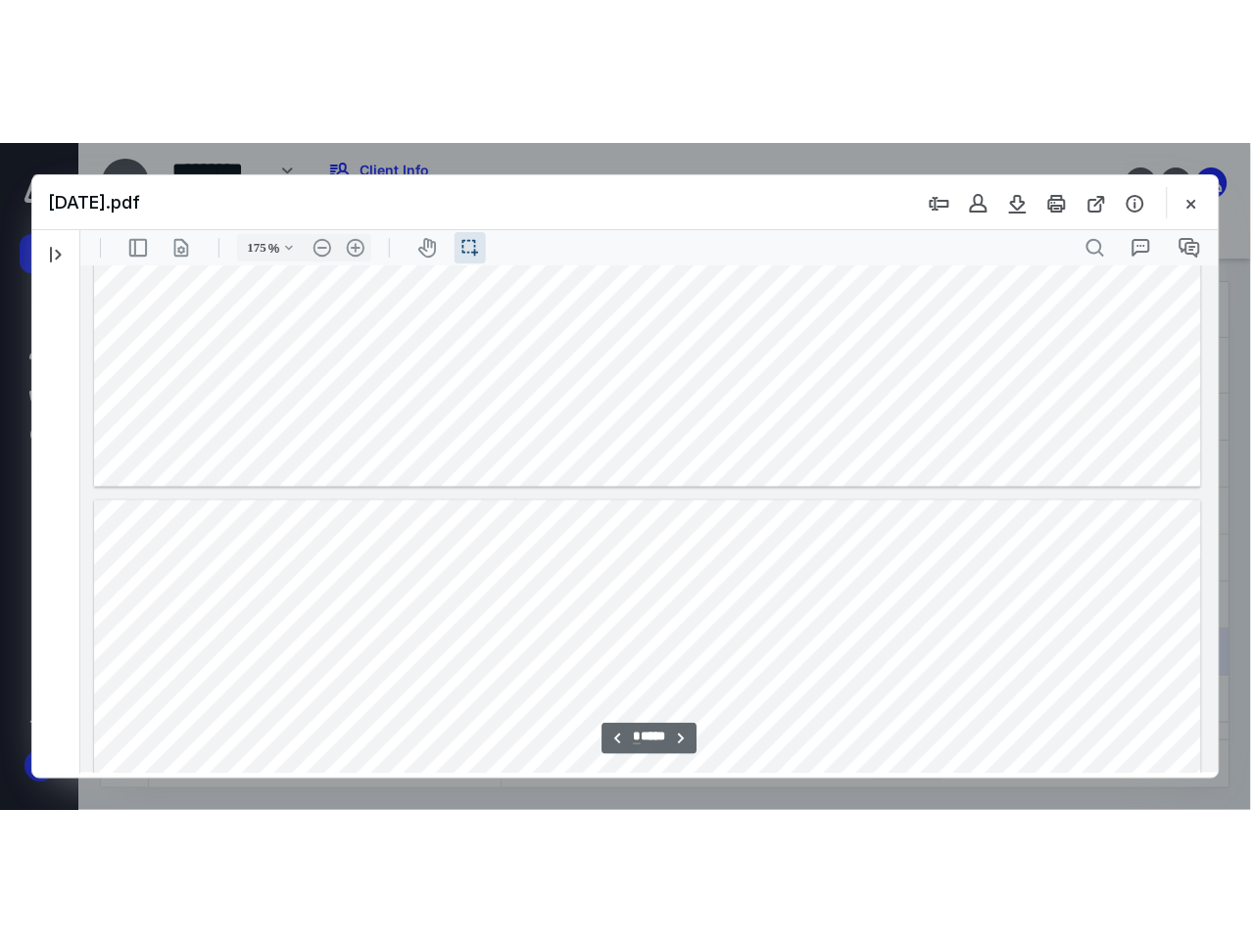 scroll, scrollTop: 3762, scrollLeft: 0, axis: vertical 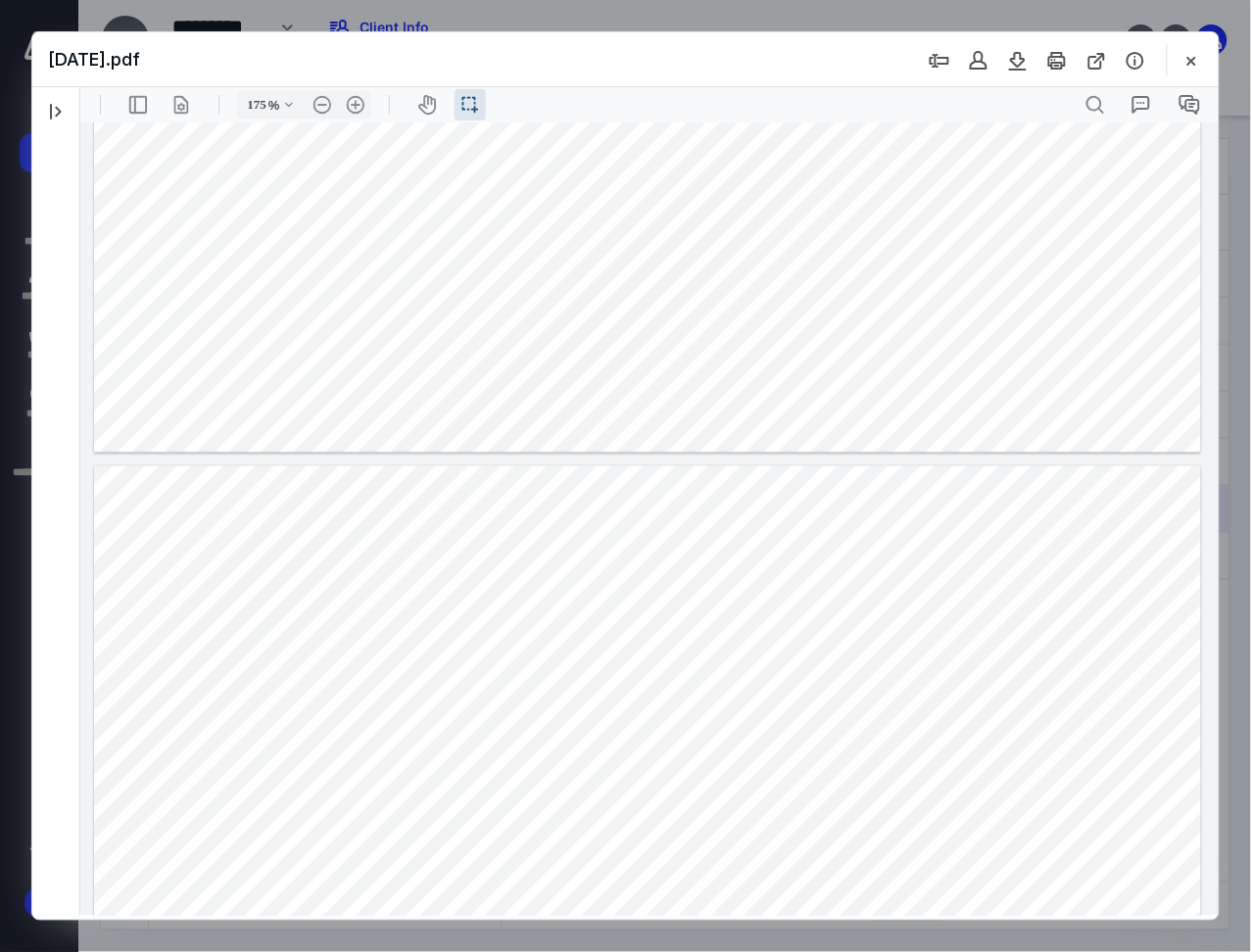 drag, startPoint x: 263, startPoint y: 625, endPoint x: 413, endPoint y: 624, distance: 150.00333 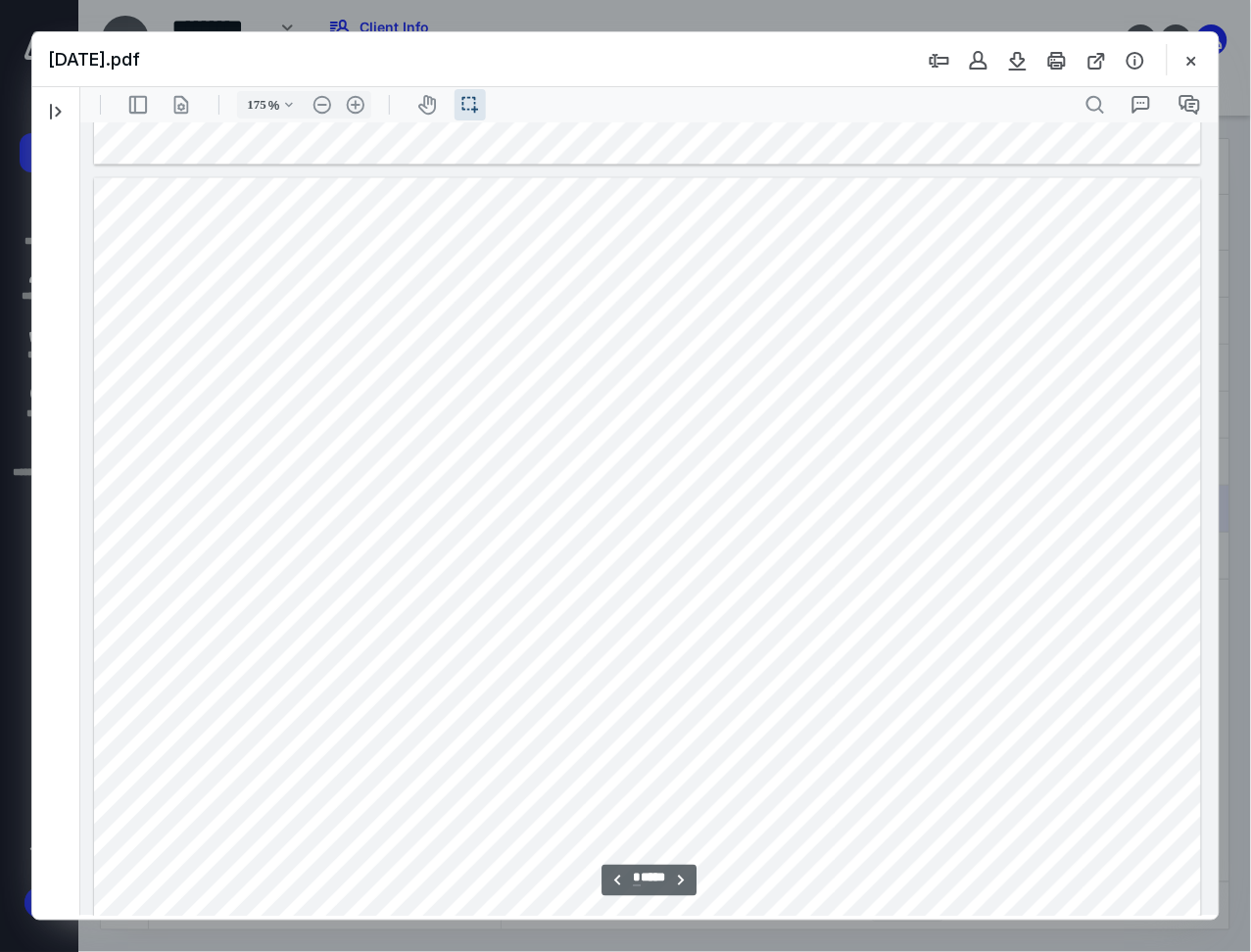 scroll, scrollTop: 4088, scrollLeft: 0, axis: vertical 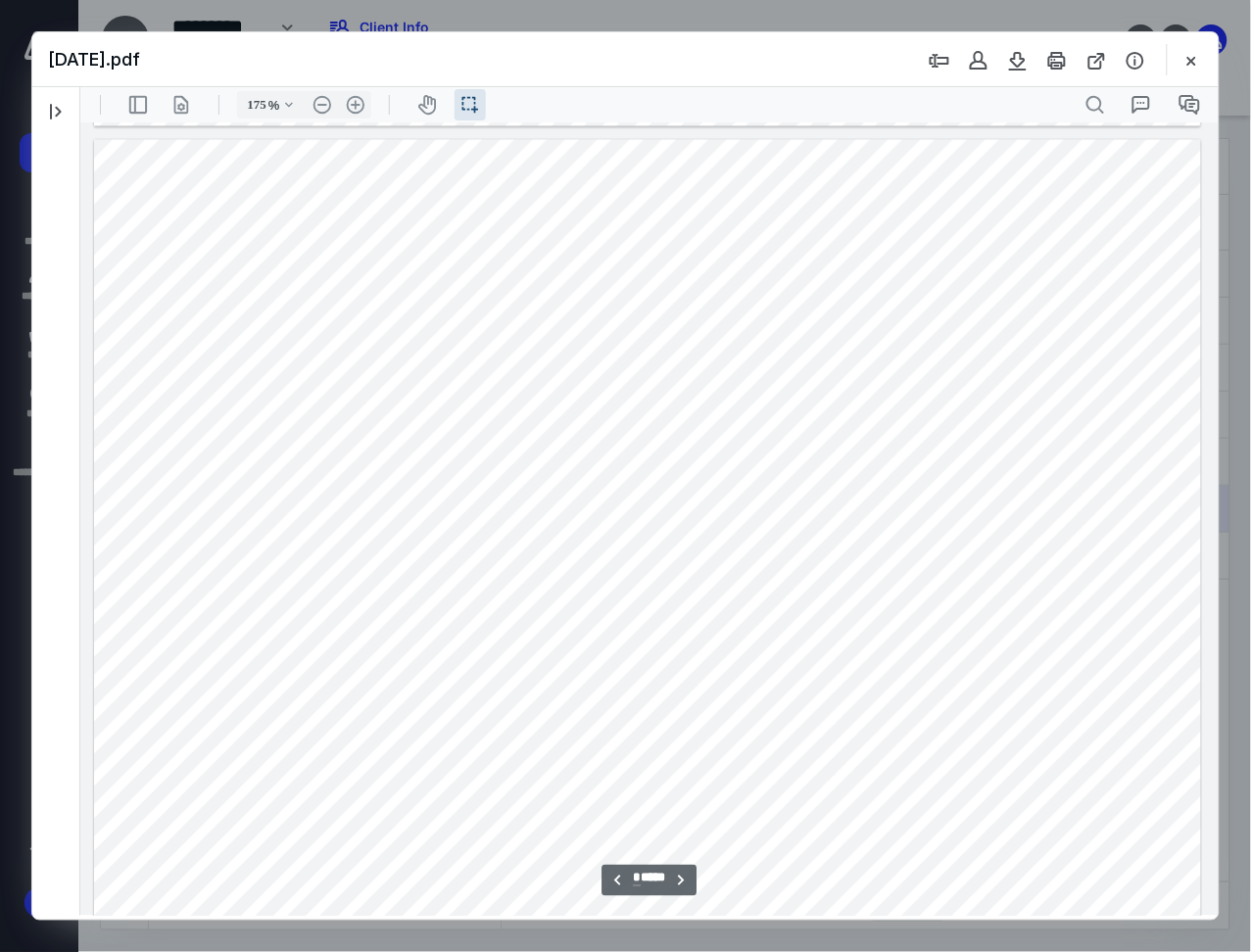drag, startPoint x: 262, startPoint y: 615, endPoint x: 419, endPoint y: 615, distance: 157 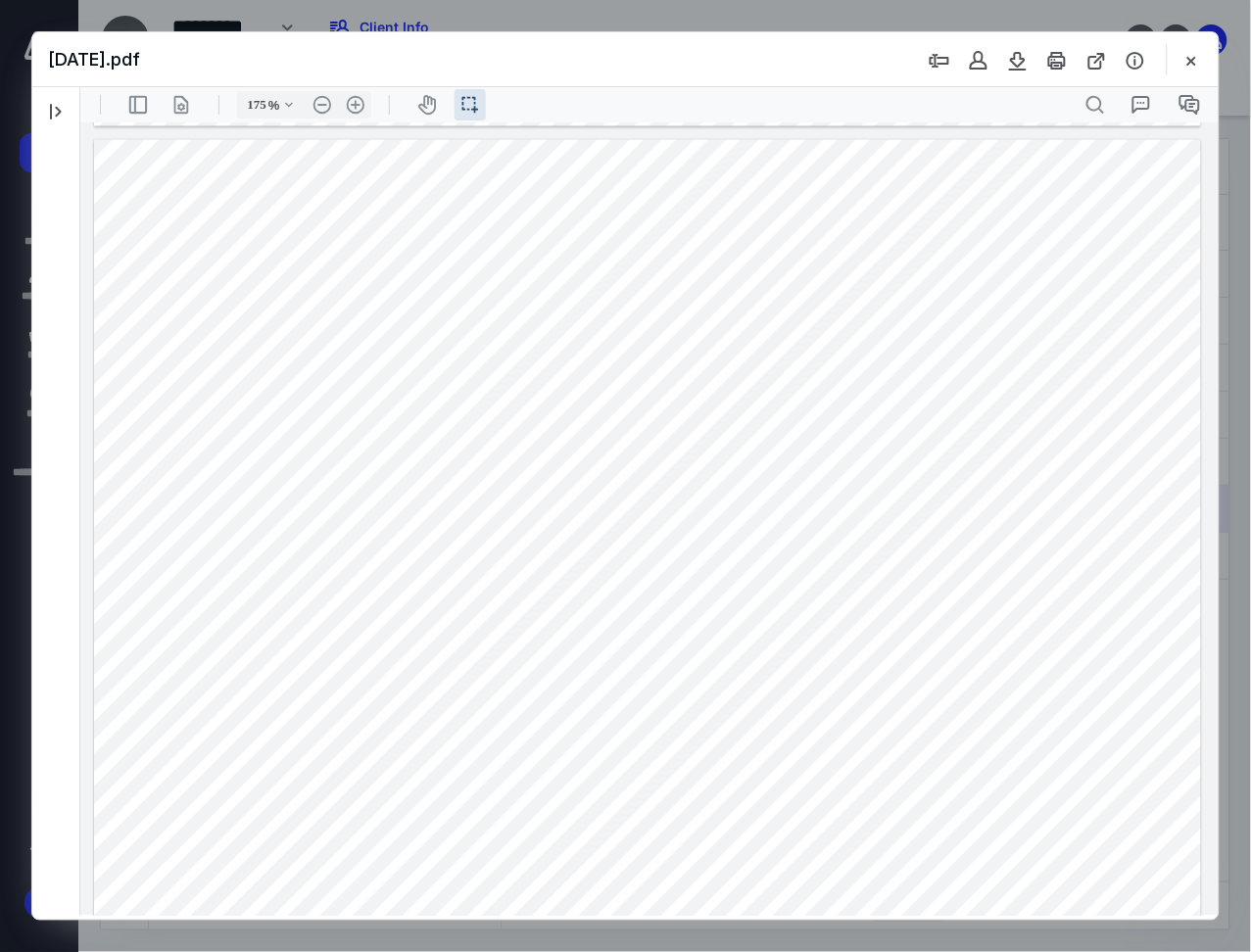 drag, startPoint x: 263, startPoint y: 649, endPoint x: 489, endPoint y: 657, distance: 226.14155 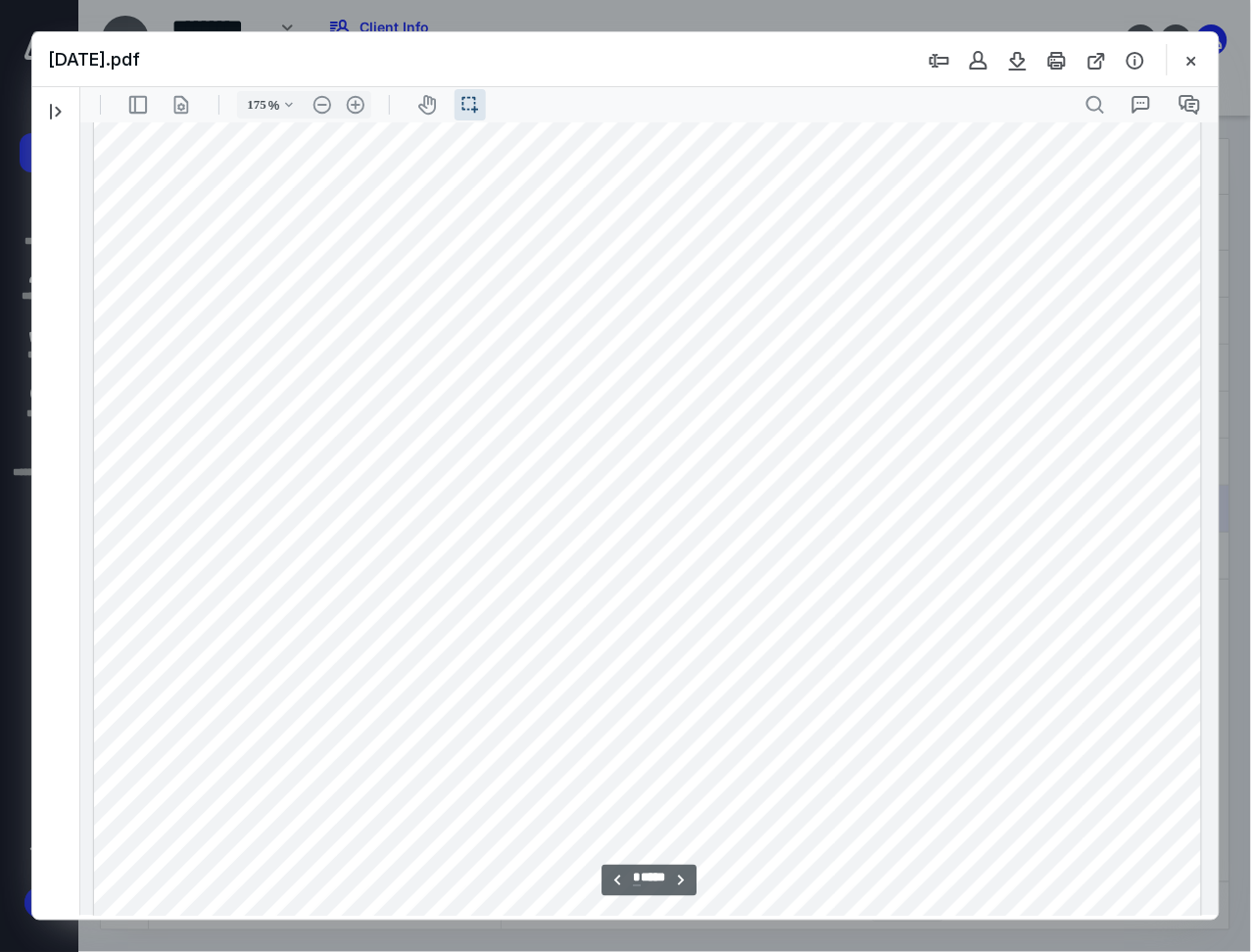 scroll, scrollTop: 4197, scrollLeft: 0, axis: vertical 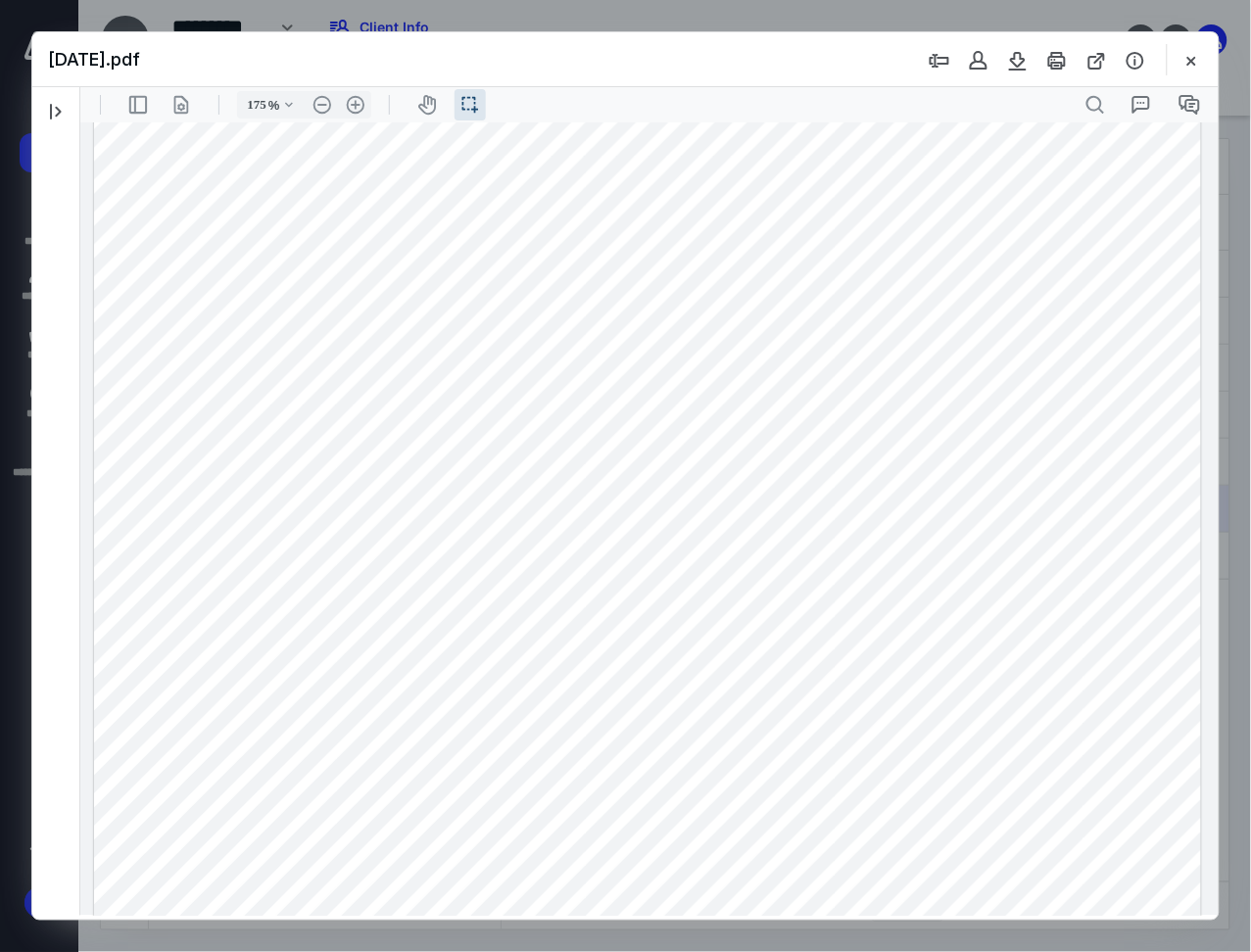 drag, startPoint x: 261, startPoint y: 742, endPoint x: 492, endPoint y: 764, distance: 232.04525 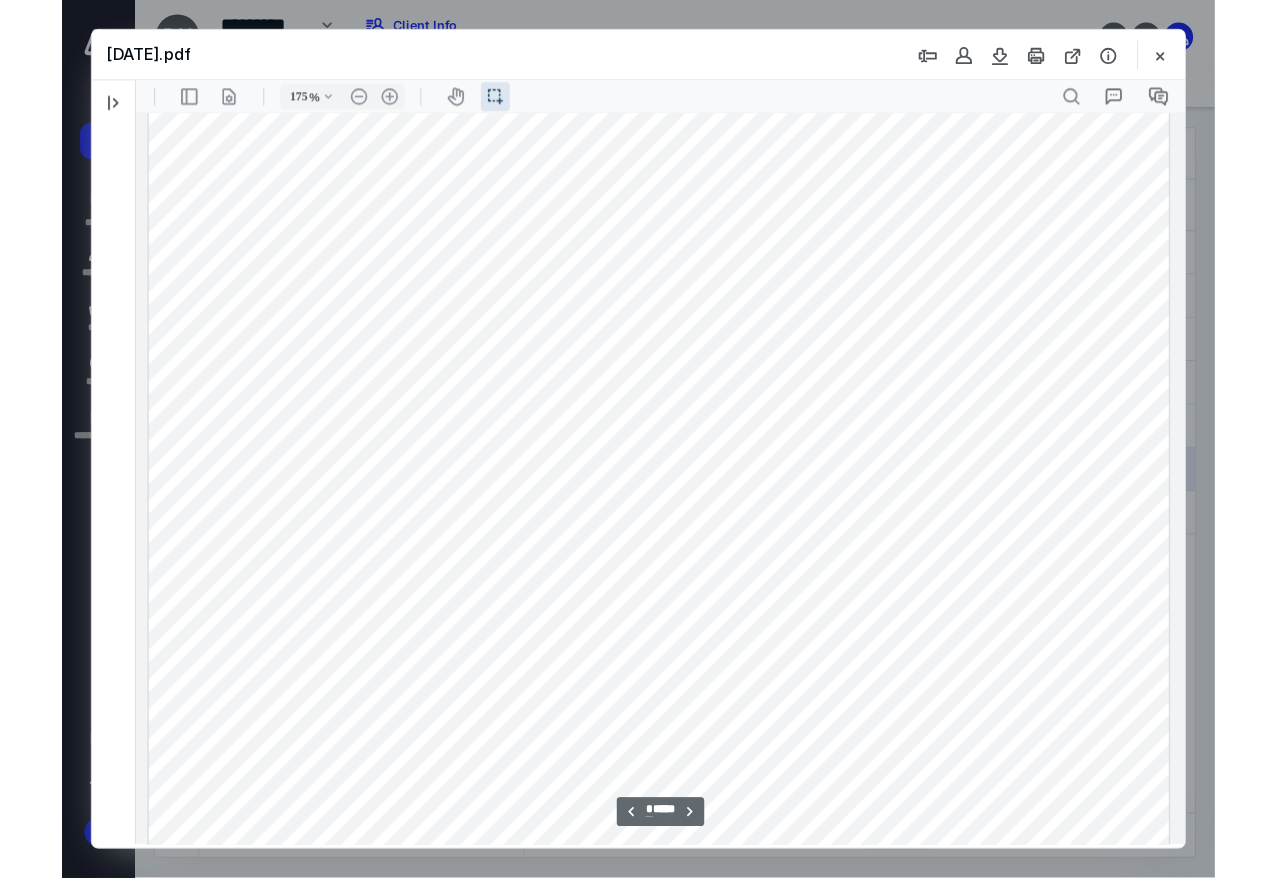 scroll, scrollTop: 4618, scrollLeft: 0, axis: vertical 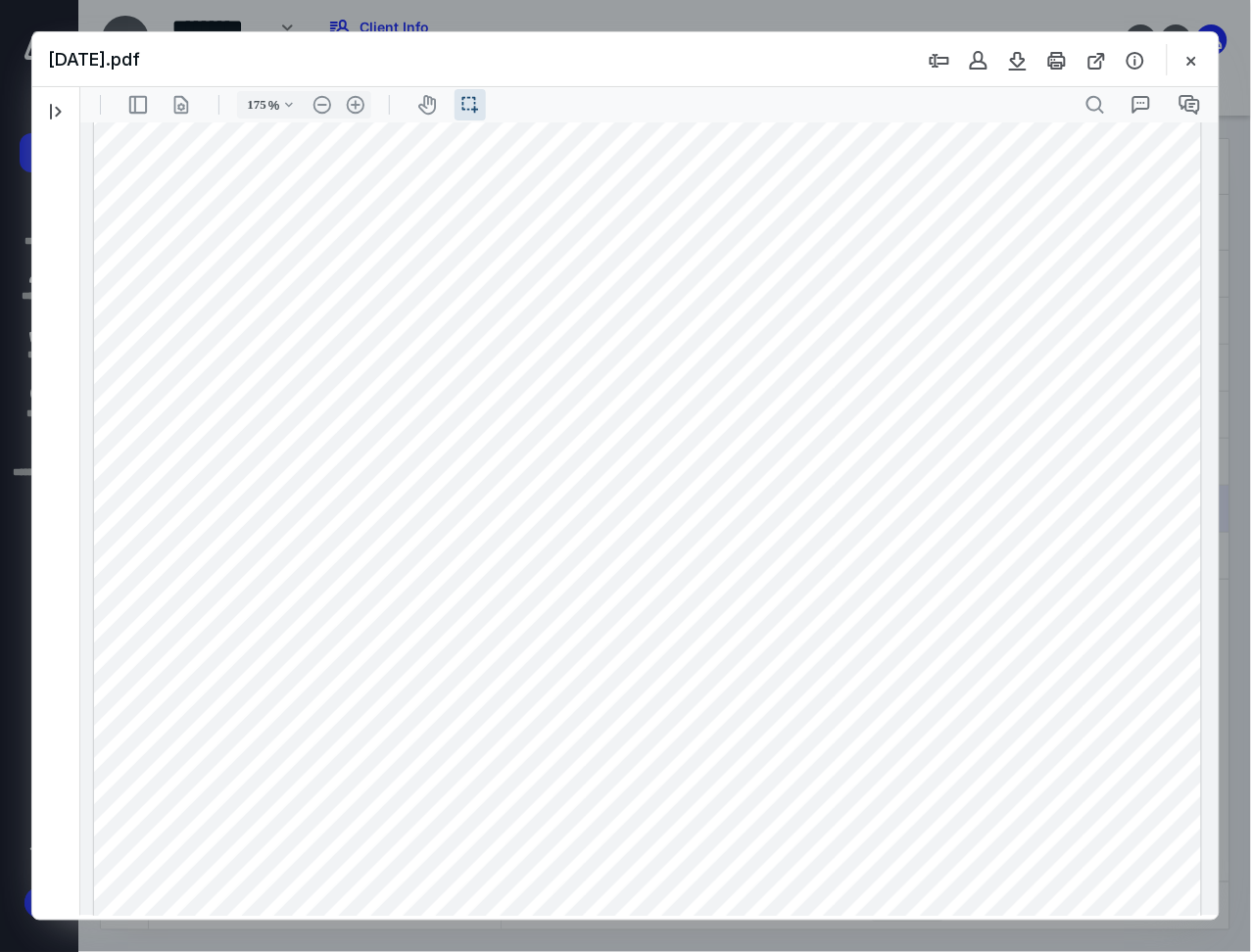 drag, startPoint x: 262, startPoint y: 537, endPoint x: 544, endPoint y: 527, distance: 282.17725 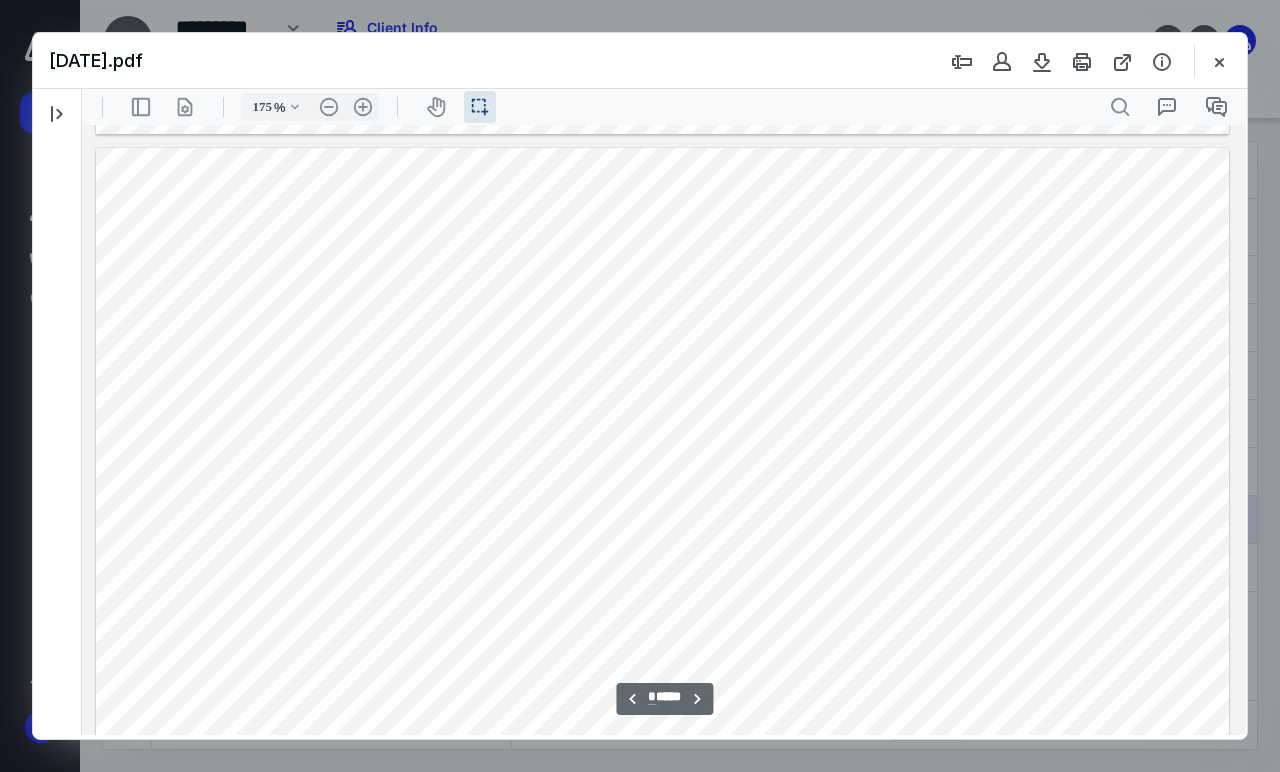 scroll, scrollTop: 4186, scrollLeft: 0, axis: vertical 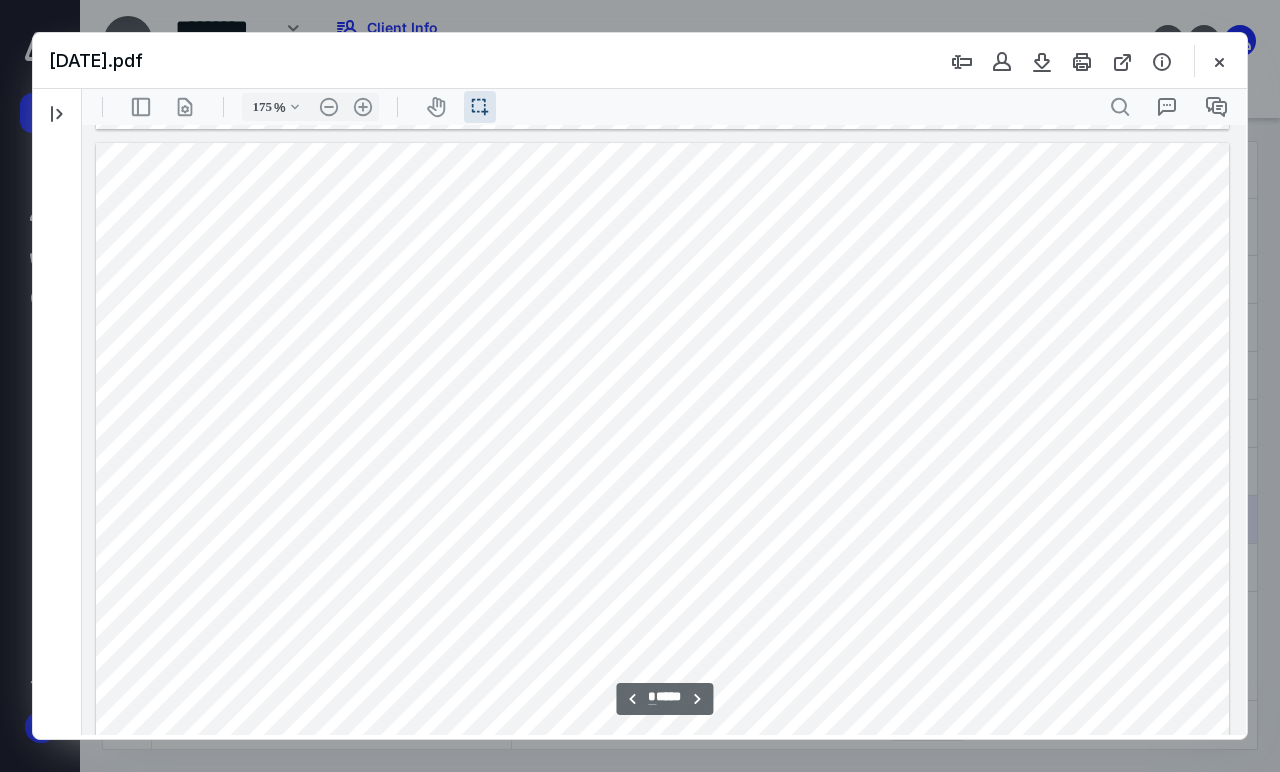 drag, startPoint x: 1004, startPoint y: 304, endPoint x: 1058, endPoint y: 313, distance: 54.74486 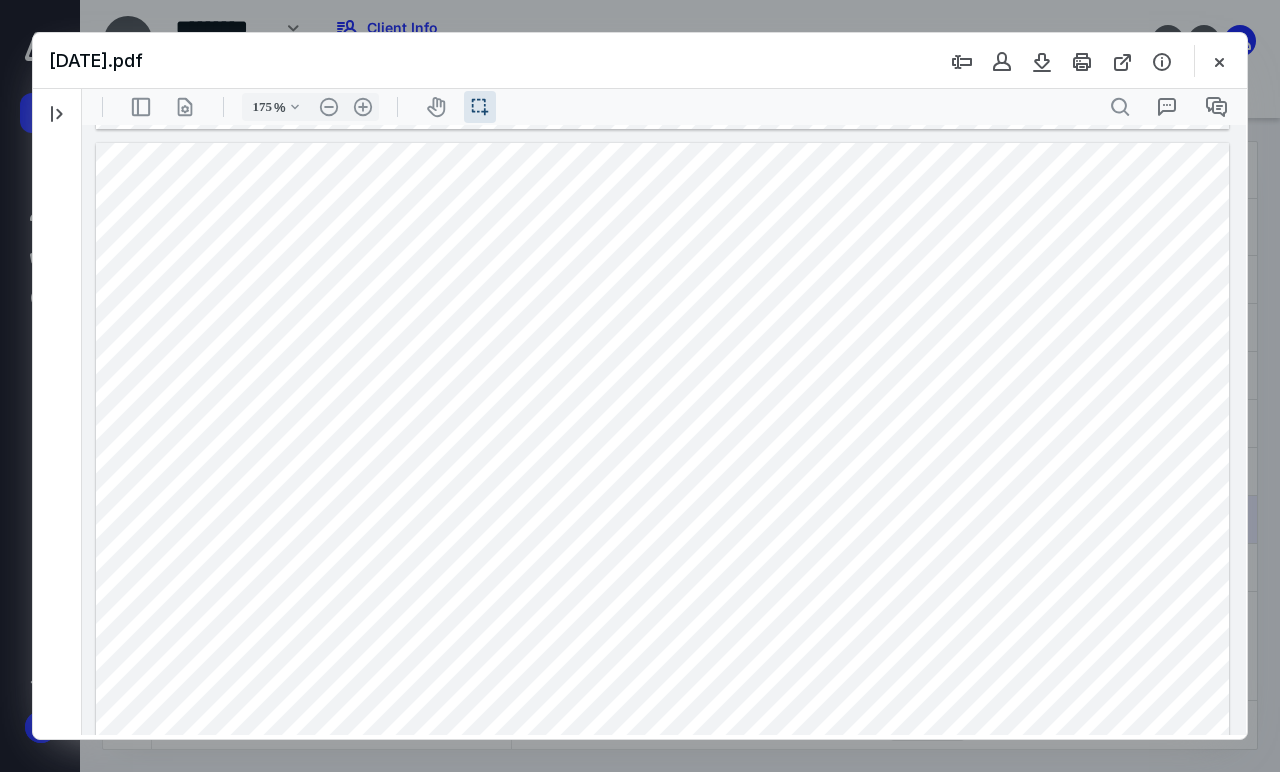 drag, startPoint x: 1009, startPoint y: 308, endPoint x: 1056, endPoint y: 312, distance: 47.169907 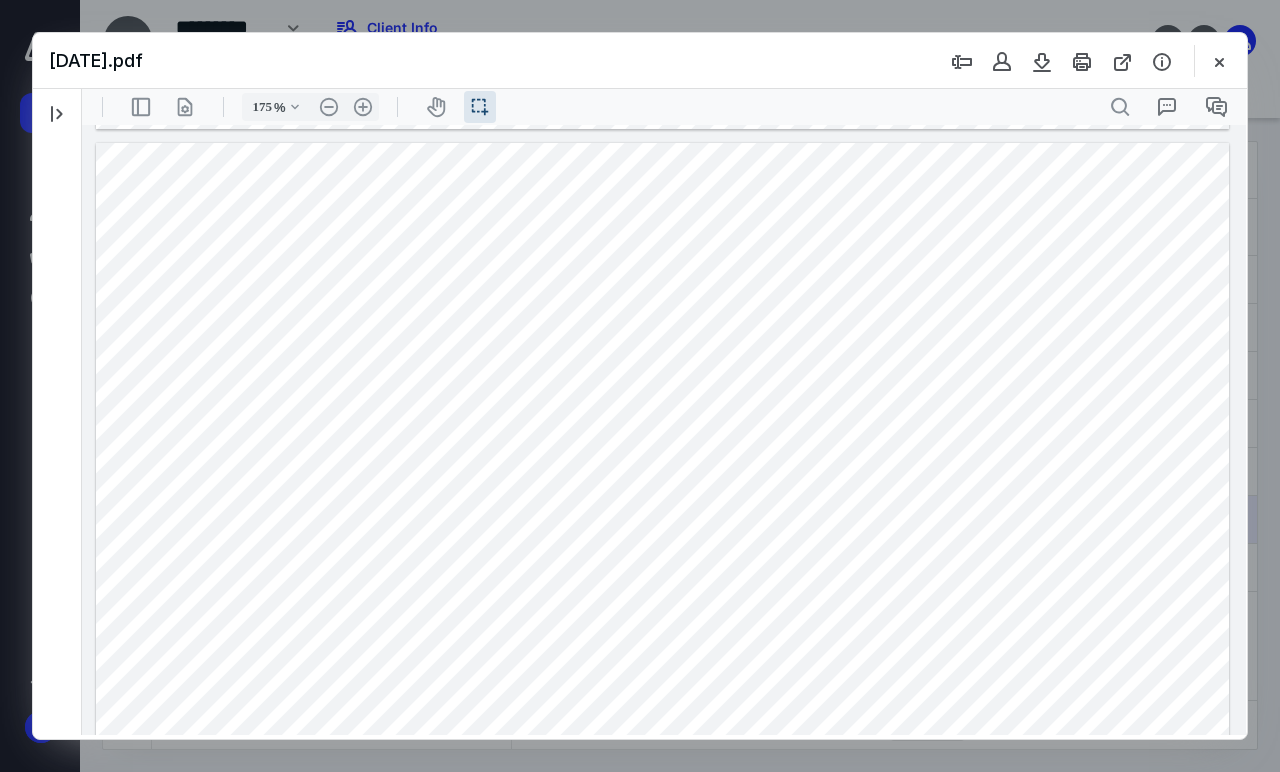 drag, startPoint x: 1009, startPoint y: 413, endPoint x: 1058, endPoint y: 413, distance: 49 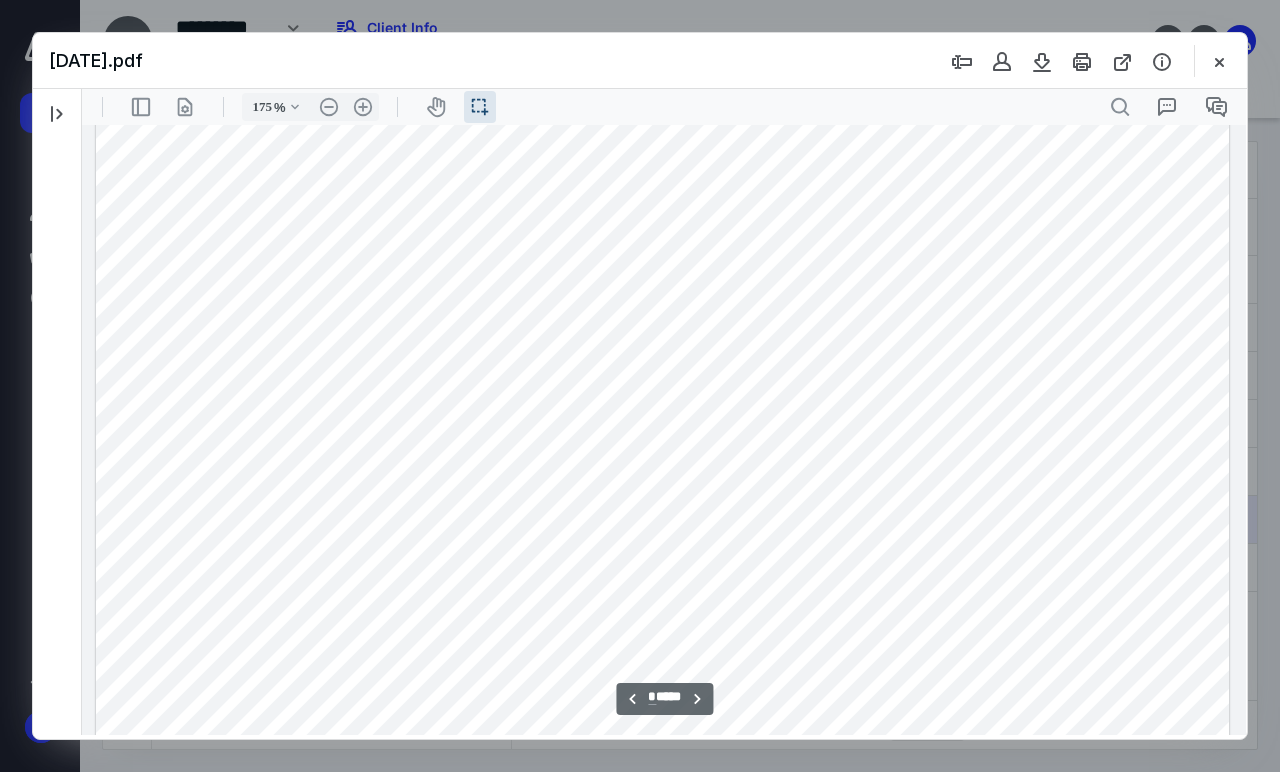 scroll, scrollTop: 4408, scrollLeft: 0, axis: vertical 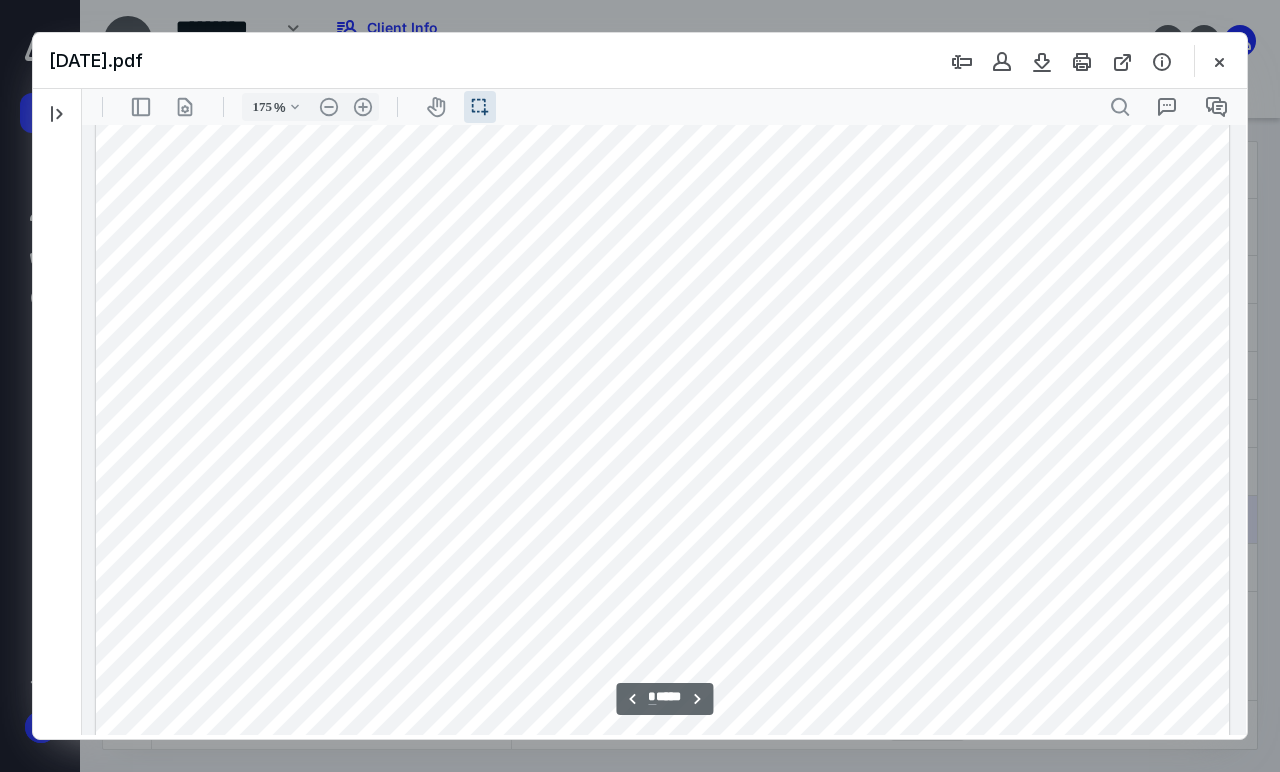 drag, startPoint x: 1020, startPoint y: 403, endPoint x: 1062, endPoint y: 407, distance: 42.190044 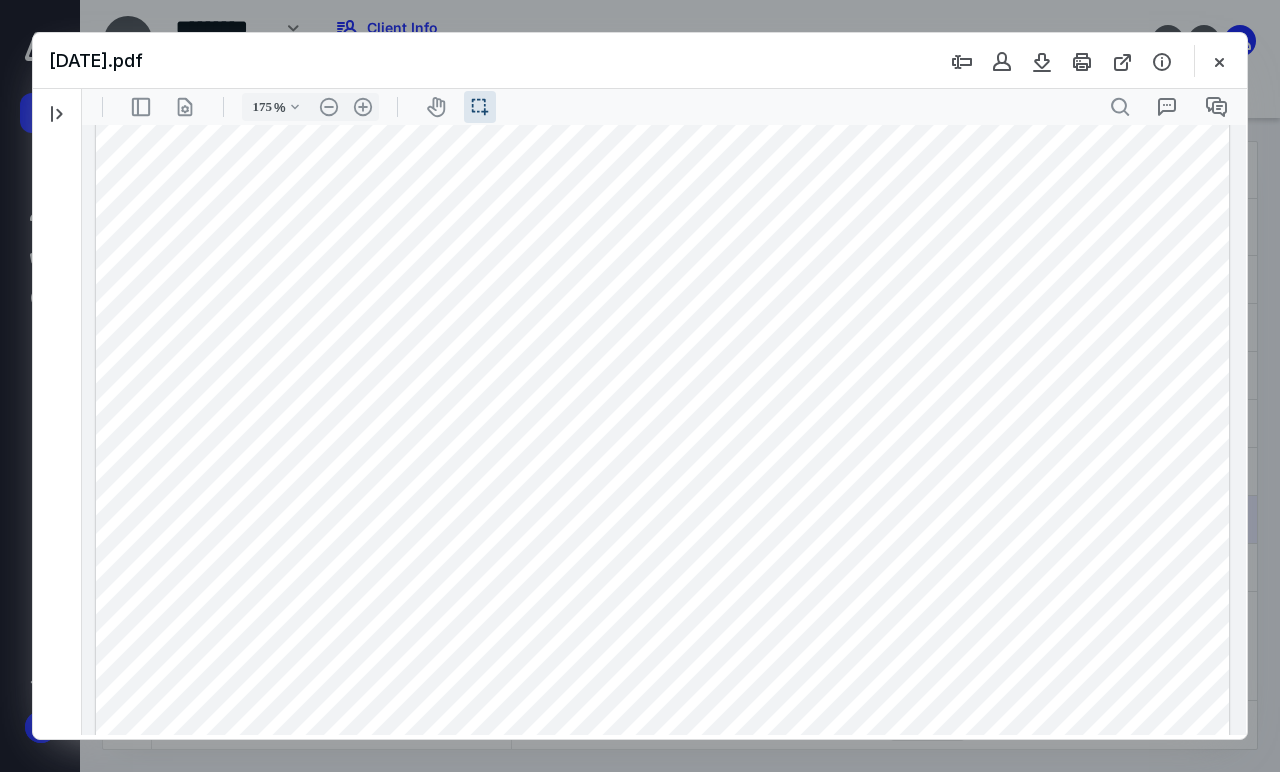 drag, startPoint x: 1020, startPoint y: 404, endPoint x: 1058, endPoint y: 408, distance: 38.209946 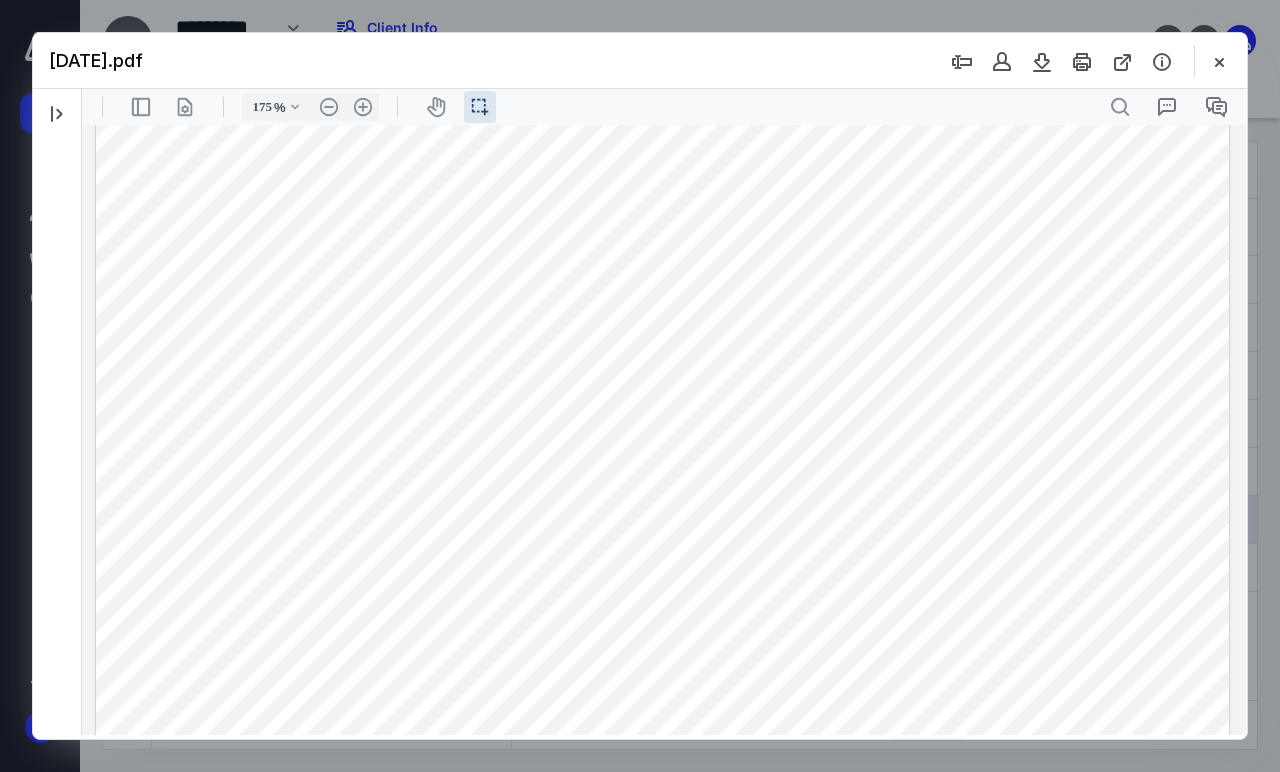 drag, startPoint x: 1062, startPoint y: 403, endPoint x: 1024, endPoint y: 406, distance: 38.118237 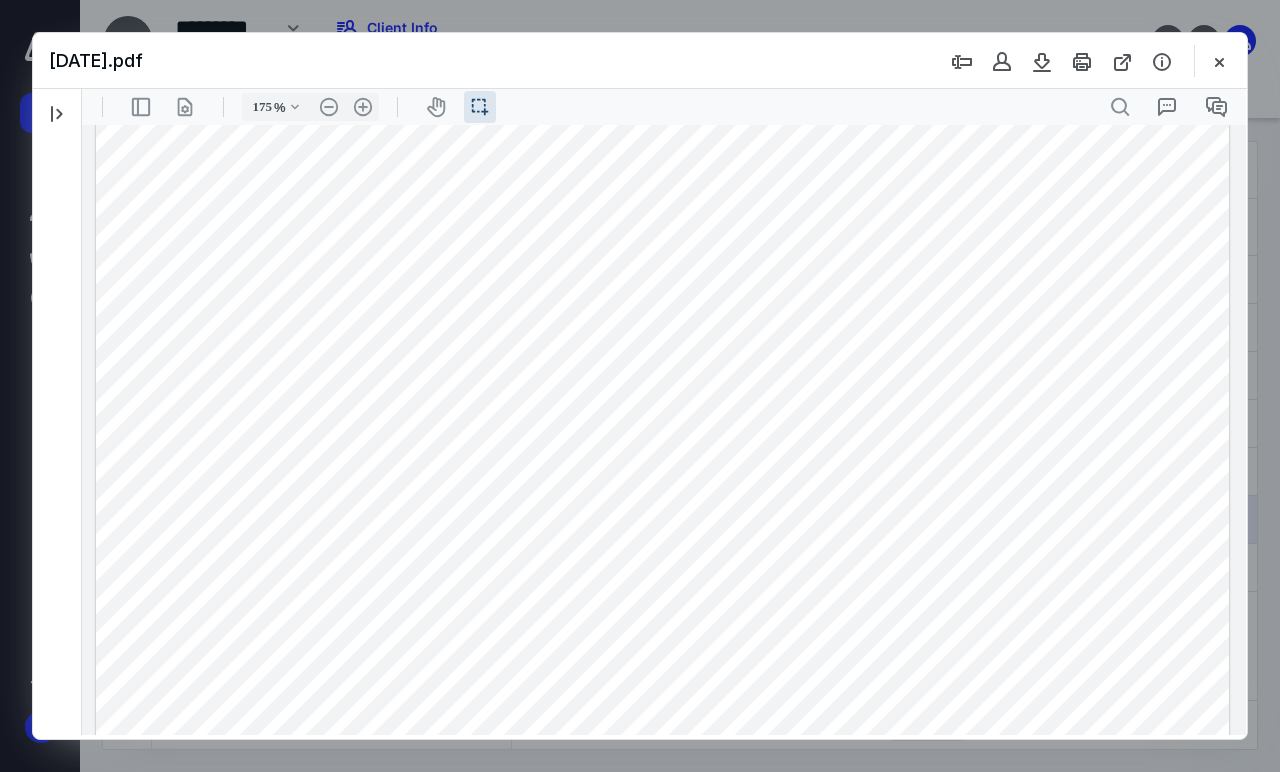 drag, startPoint x: 1020, startPoint y: 446, endPoint x: 1060, endPoint y: 447, distance: 40.012497 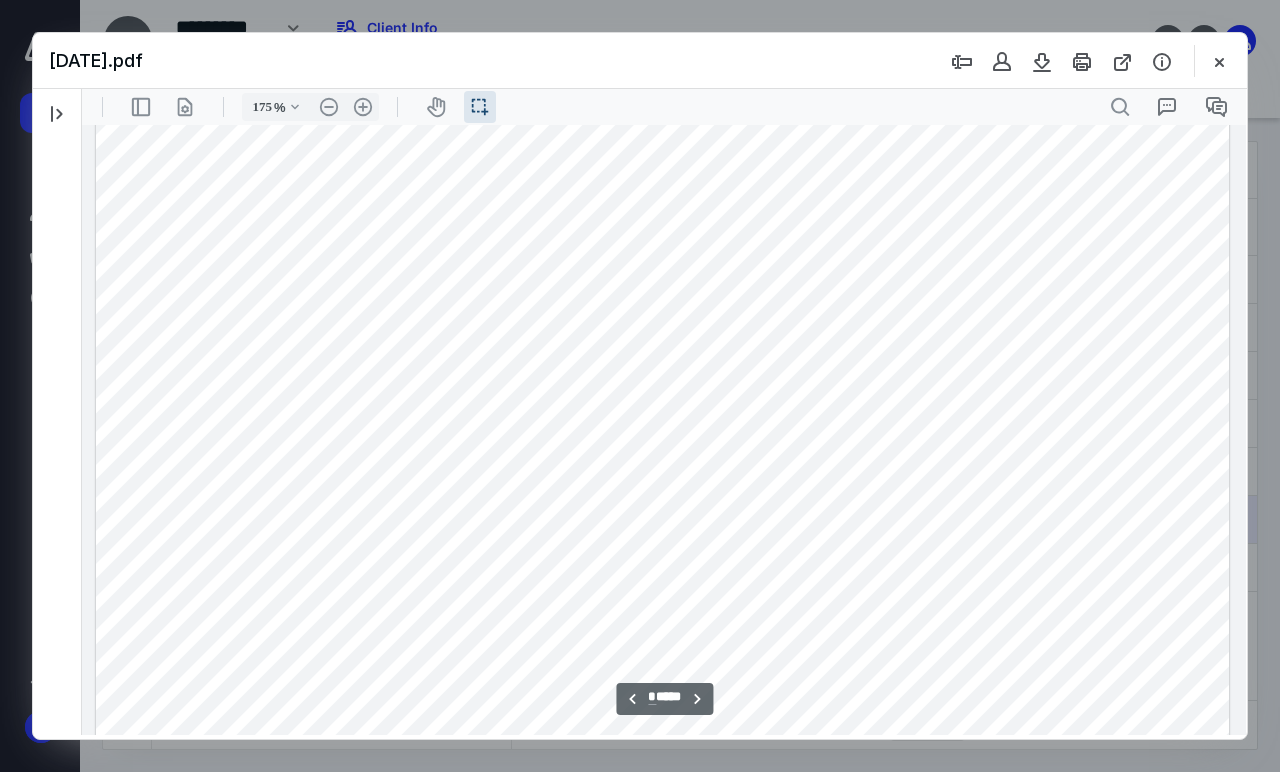 scroll, scrollTop: 4742, scrollLeft: 0, axis: vertical 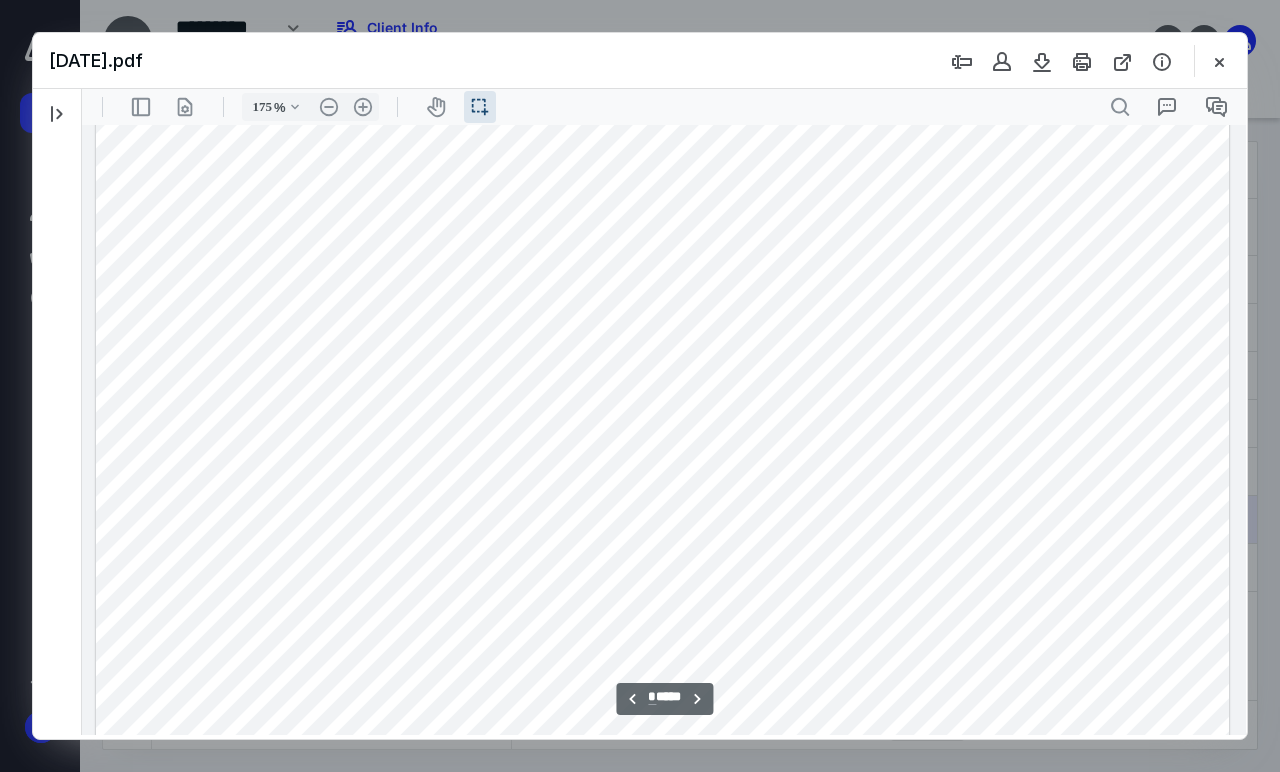 drag, startPoint x: 1030, startPoint y: 327, endPoint x: 1056, endPoint y: 326, distance: 26.019224 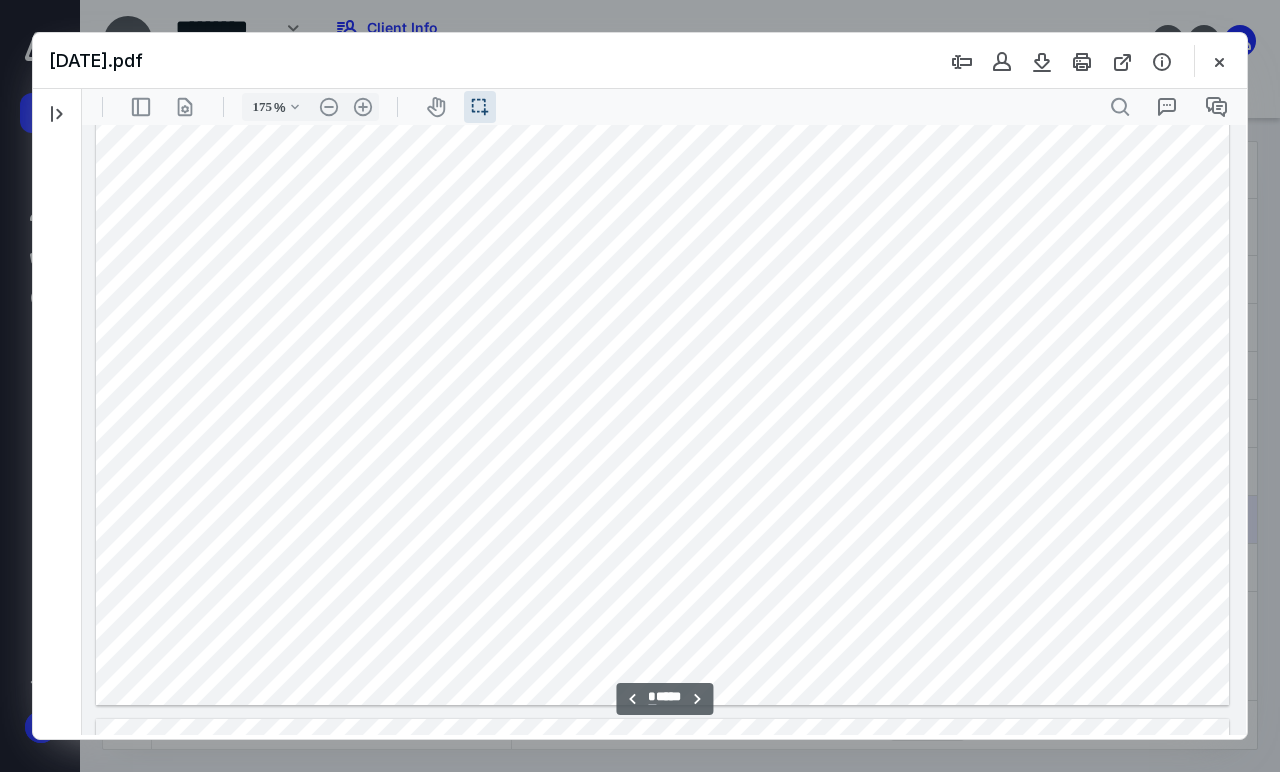 scroll, scrollTop: 6964, scrollLeft: 0, axis: vertical 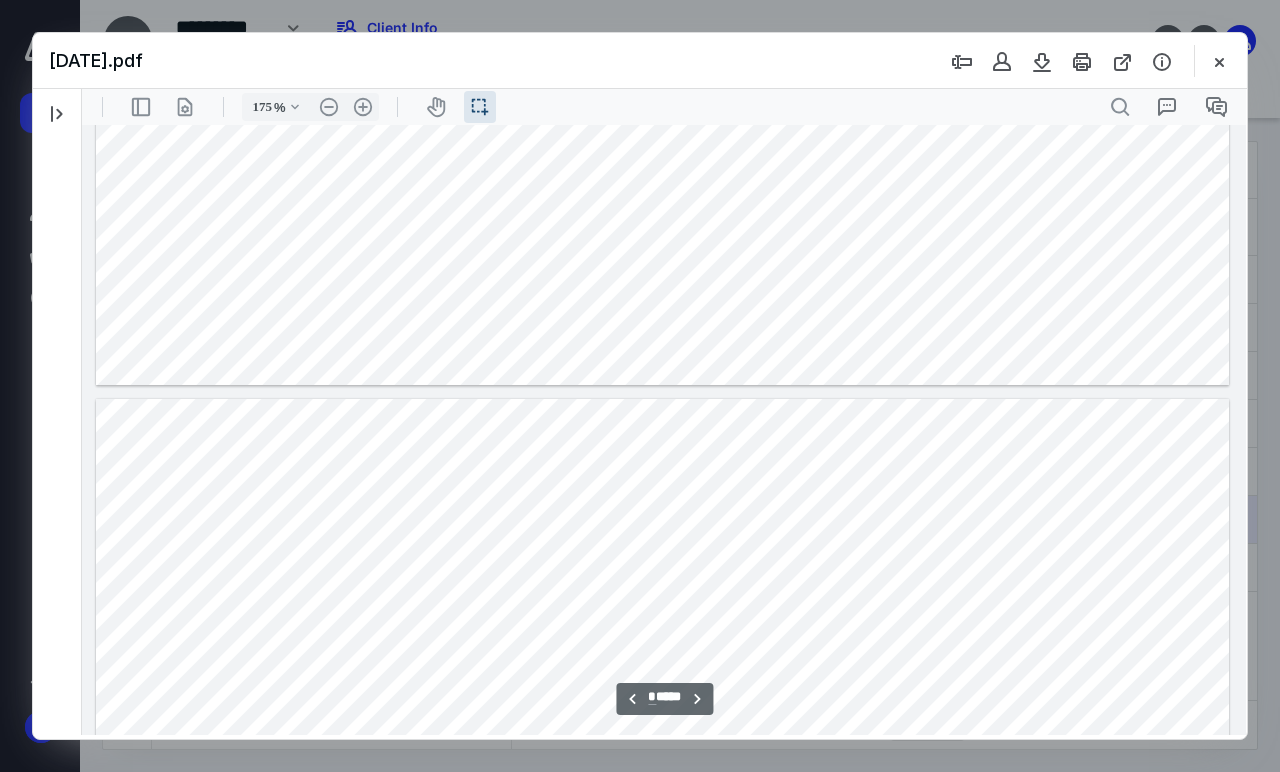 type on "*" 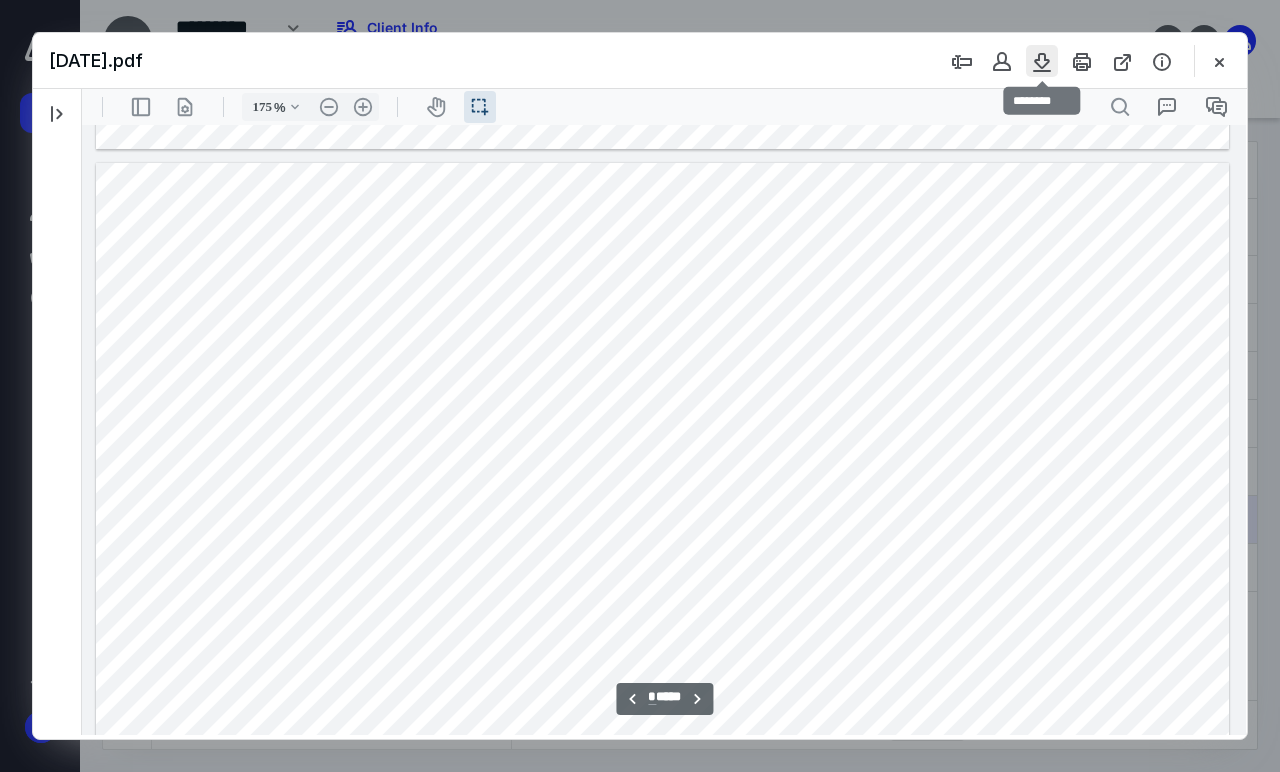 click at bounding box center [1042, 61] 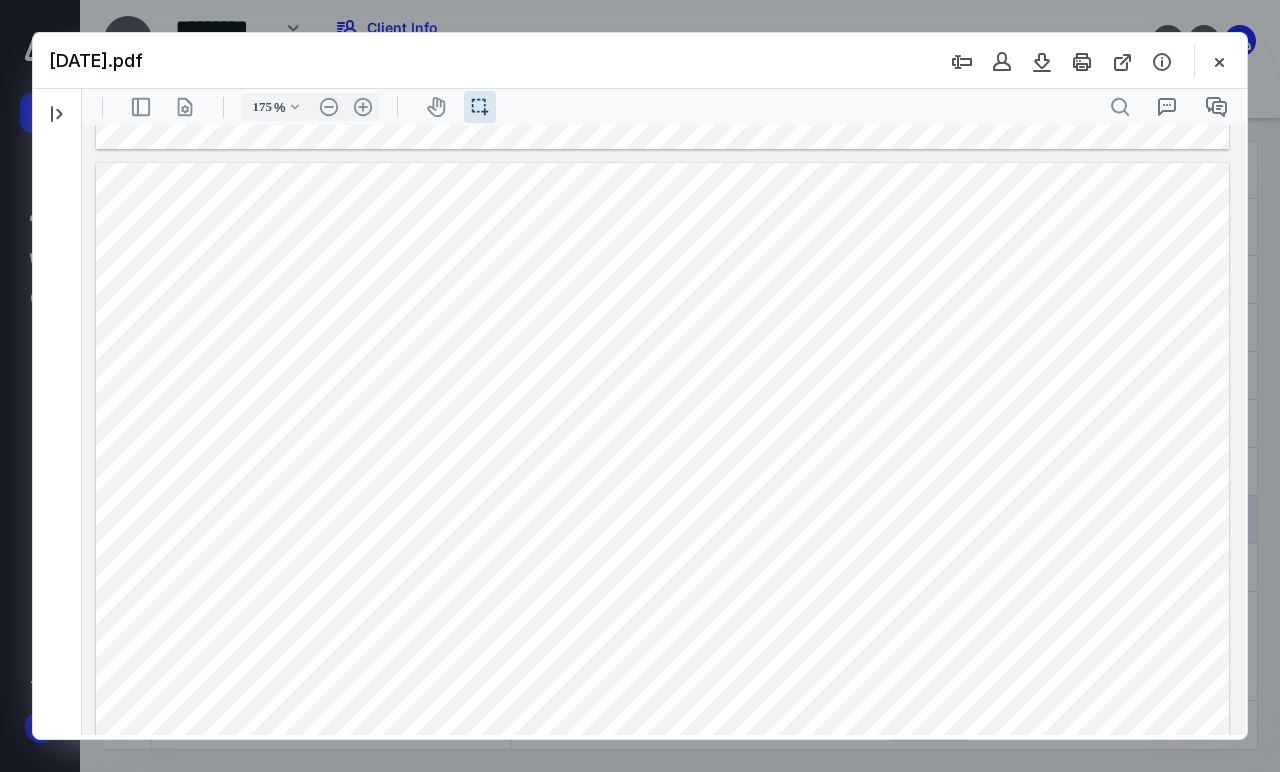 drag, startPoint x: 1217, startPoint y: 56, endPoint x: 1160, endPoint y: 95, distance: 69.065186 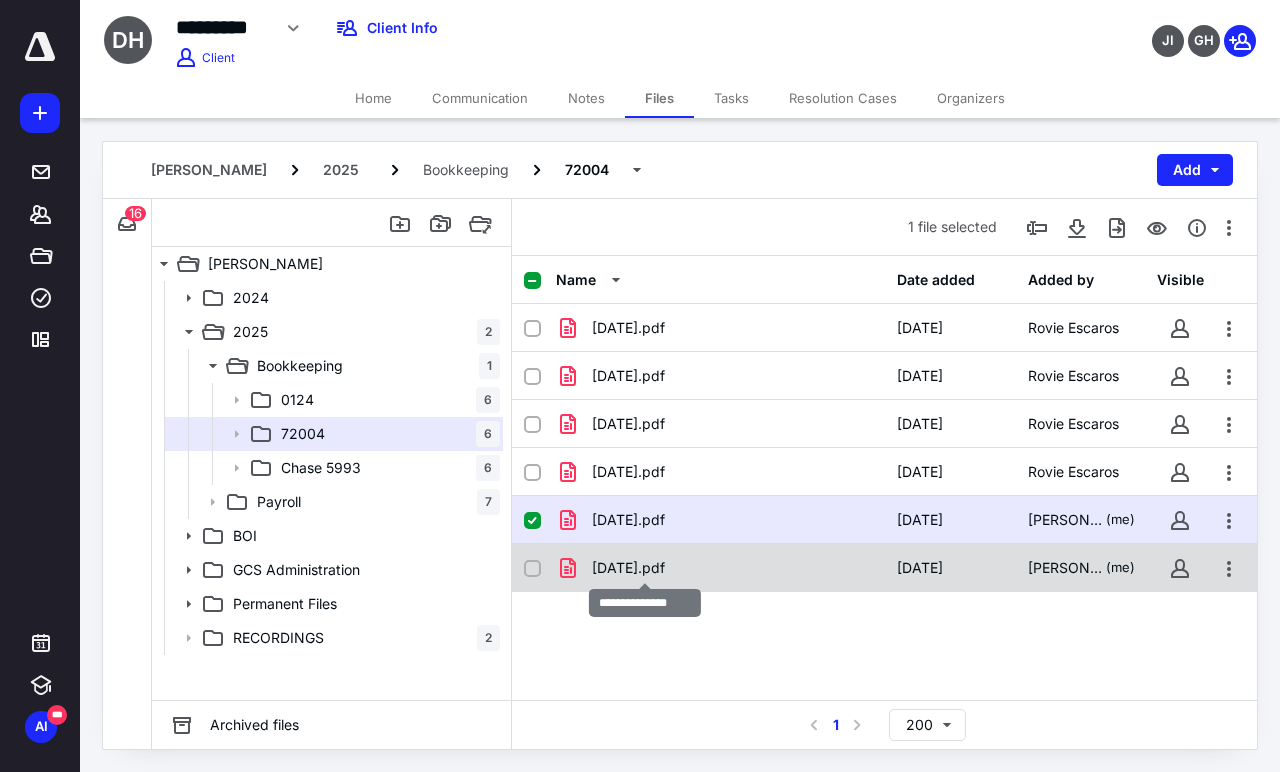 click on "[DATE].pdf" at bounding box center [628, 568] 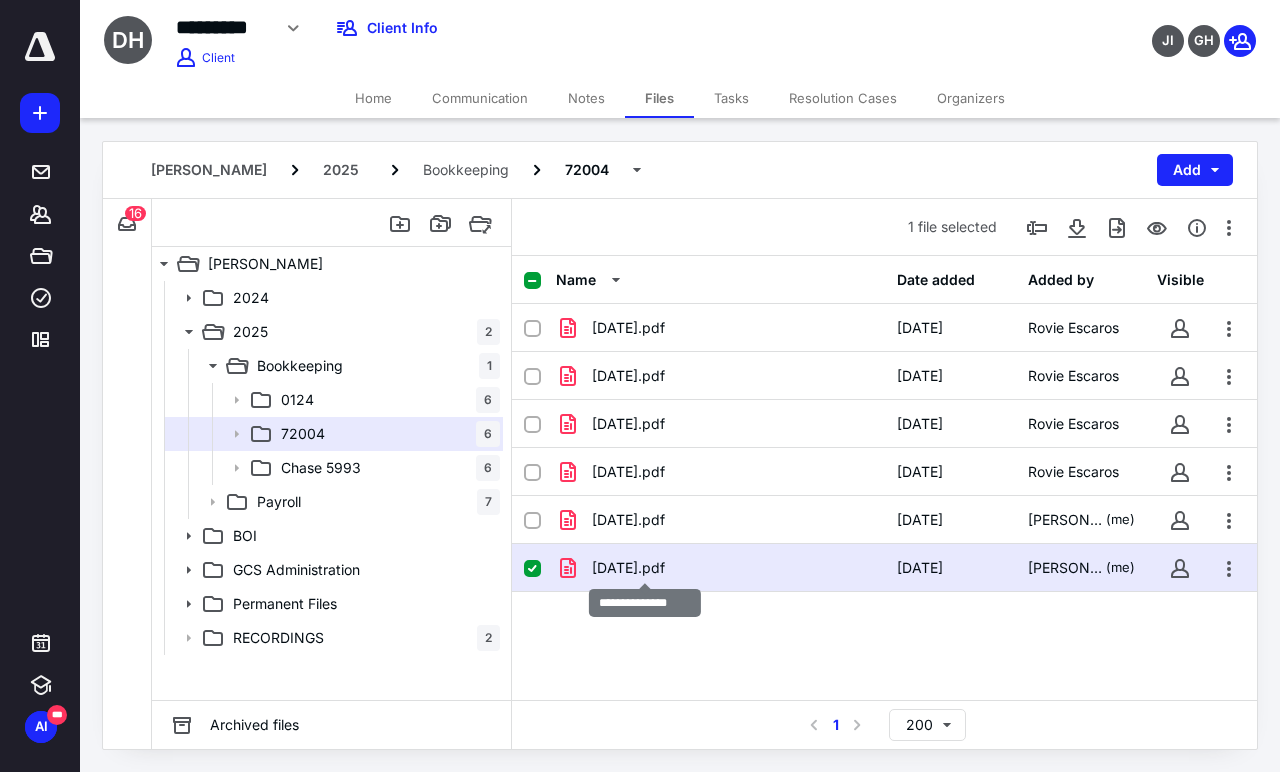 click on "[DATE].pdf" at bounding box center (628, 568) 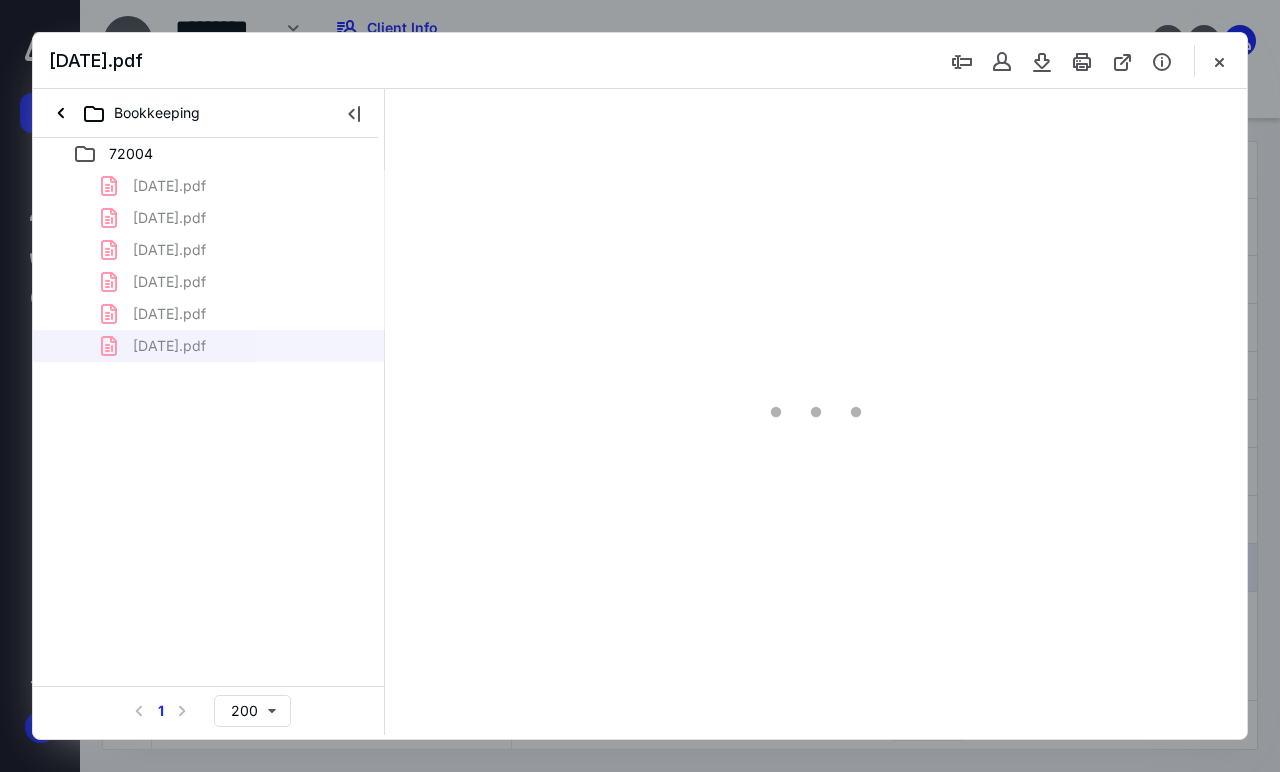 scroll, scrollTop: 0, scrollLeft: 0, axis: both 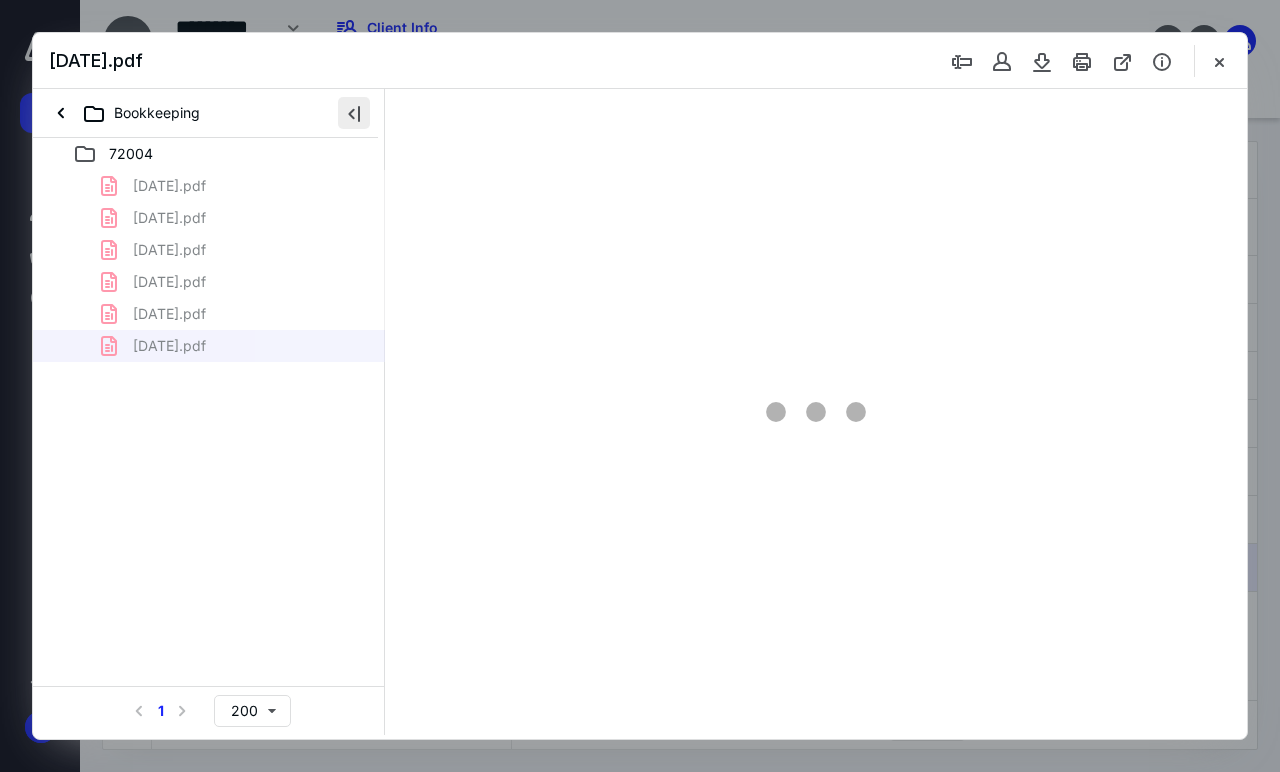 type on "130" 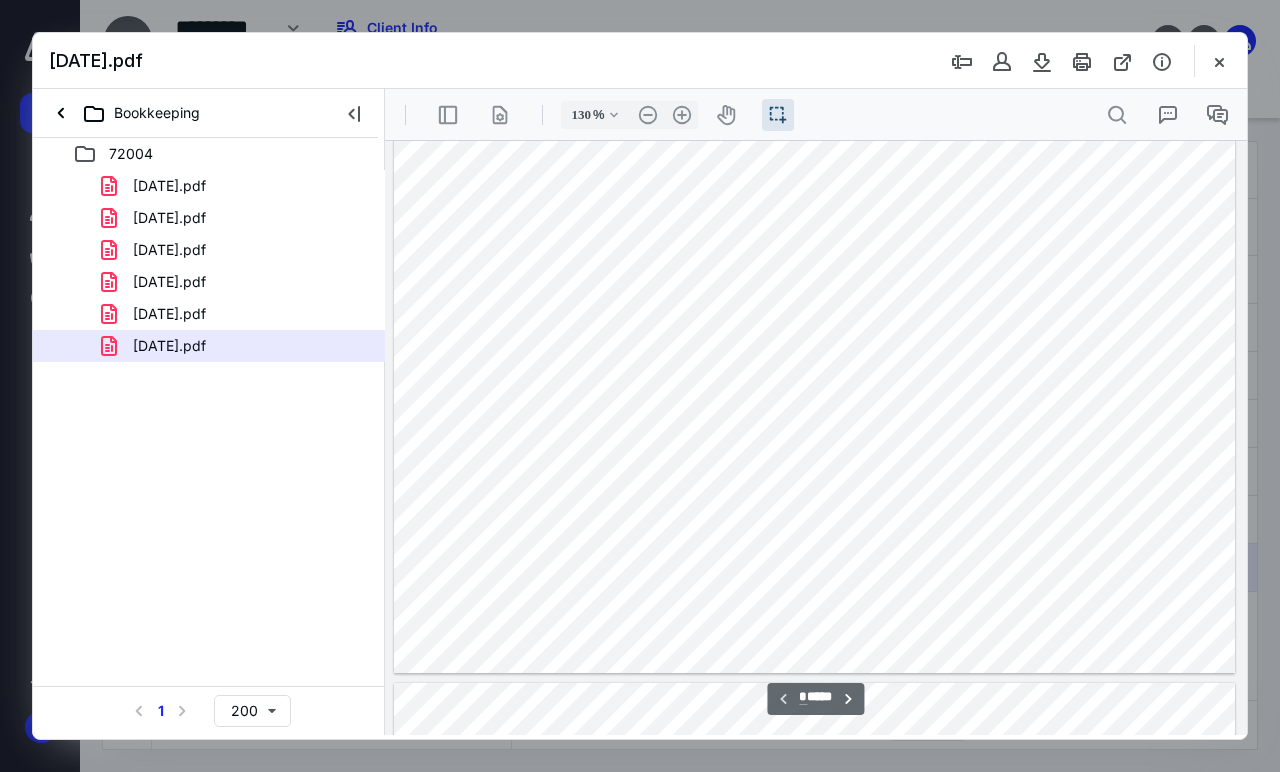scroll, scrollTop: 792, scrollLeft: 0, axis: vertical 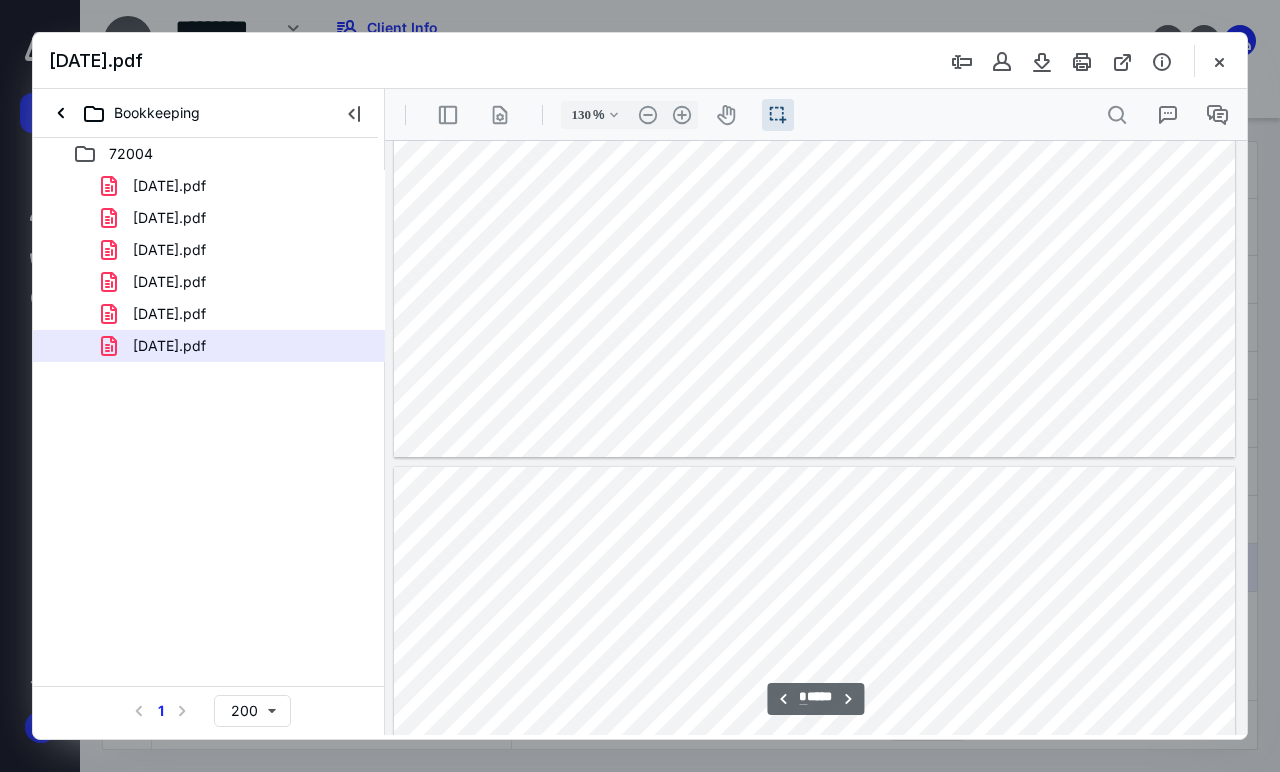 type on "*" 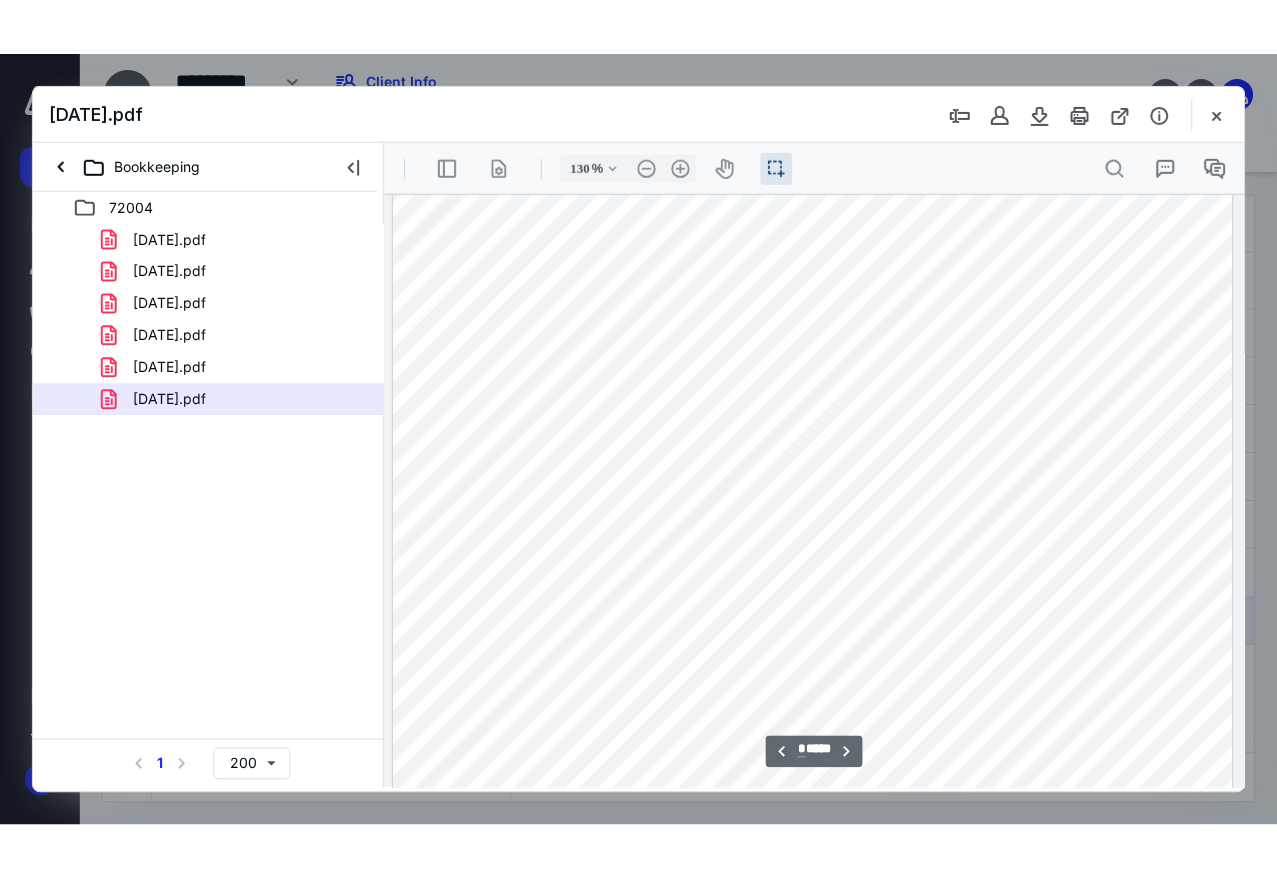 scroll, scrollTop: 4501, scrollLeft: 0, axis: vertical 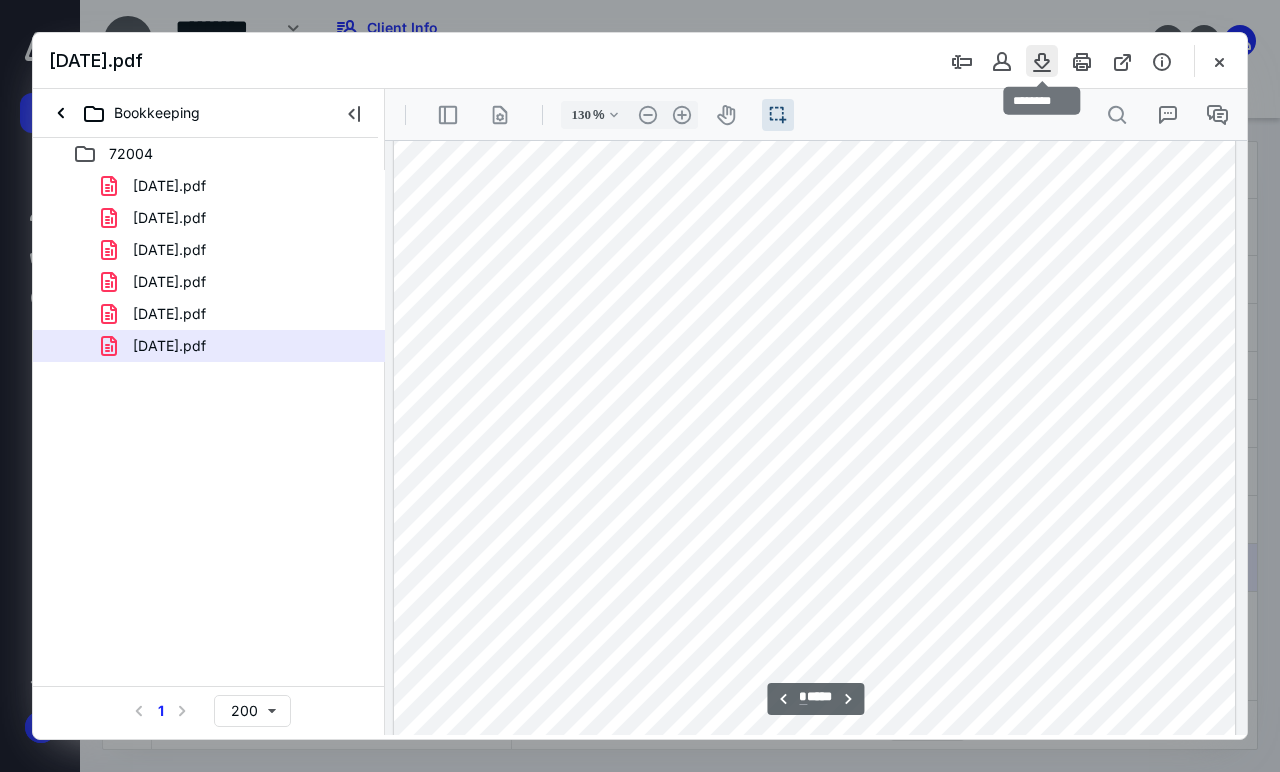 click at bounding box center [1042, 61] 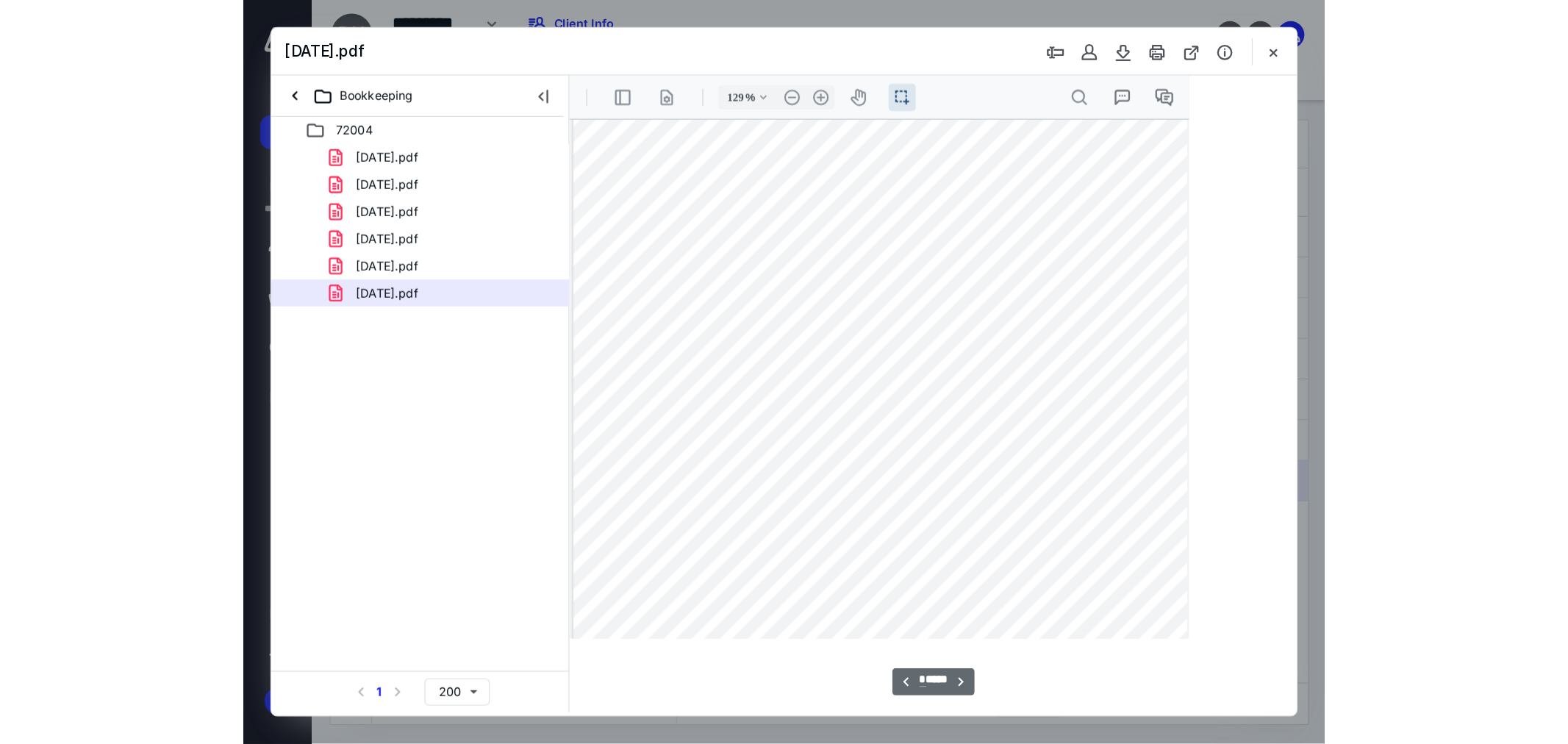 scroll, scrollTop: 3277, scrollLeft: 0, axis: vertical 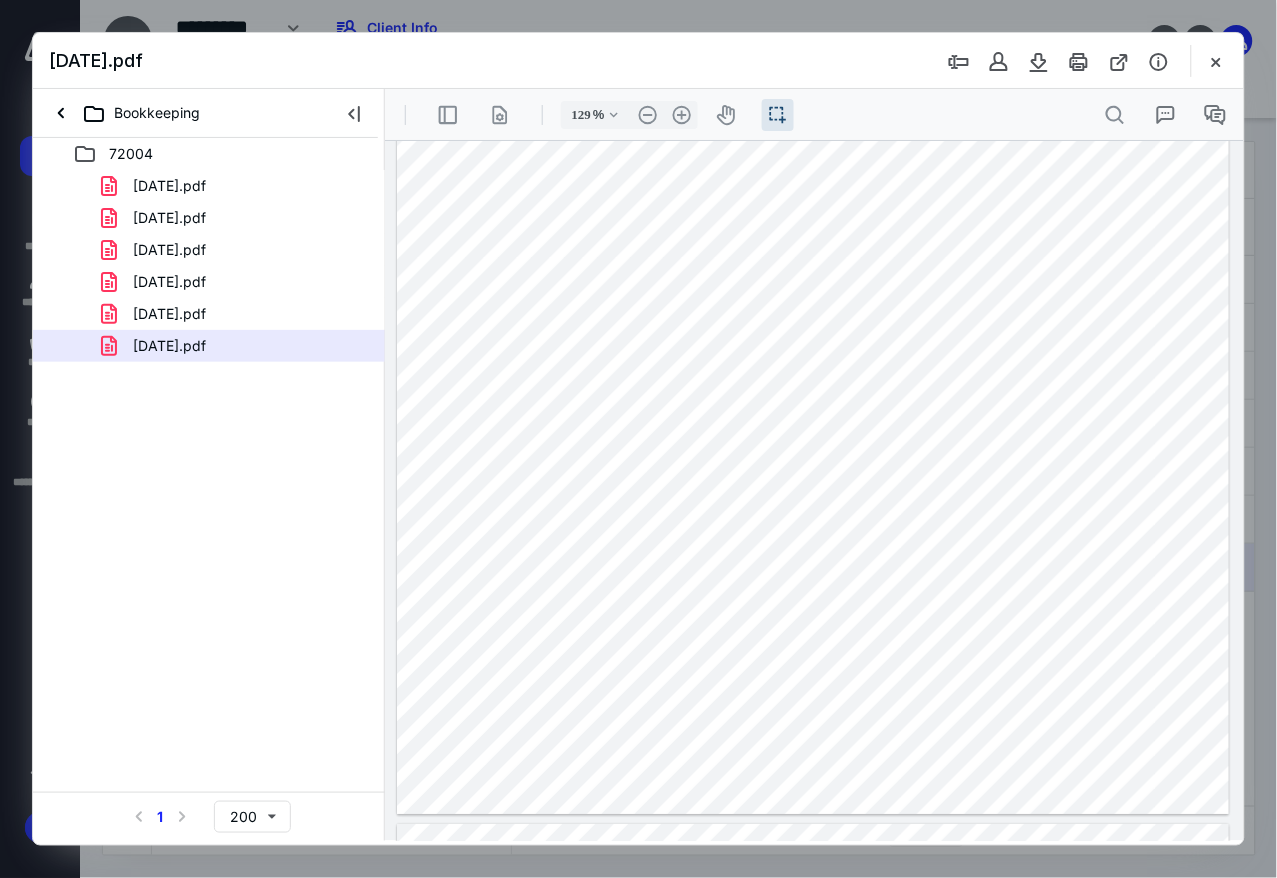 type on "259" 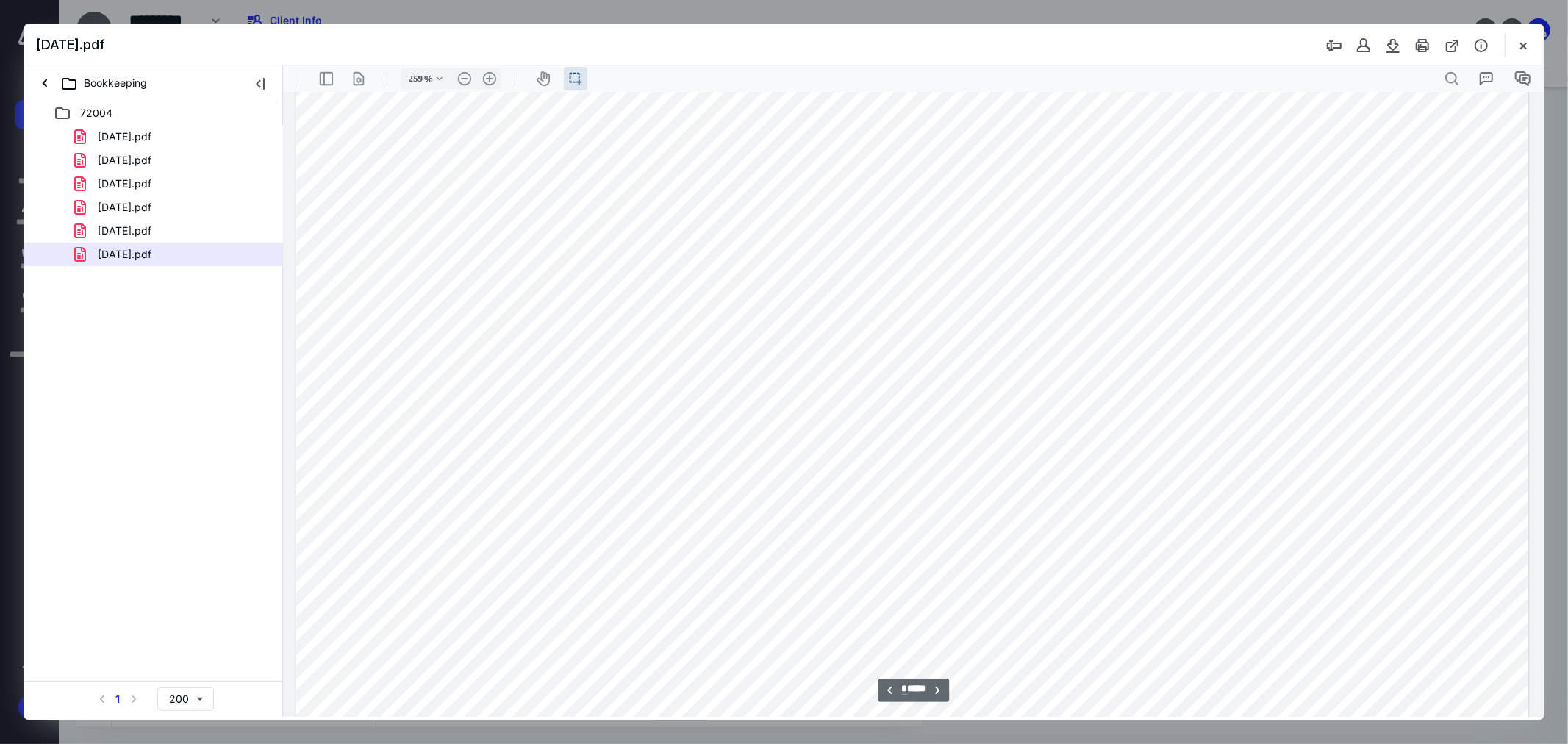 scroll, scrollTop: 6333, scrollLeft: 0, axis: vertical 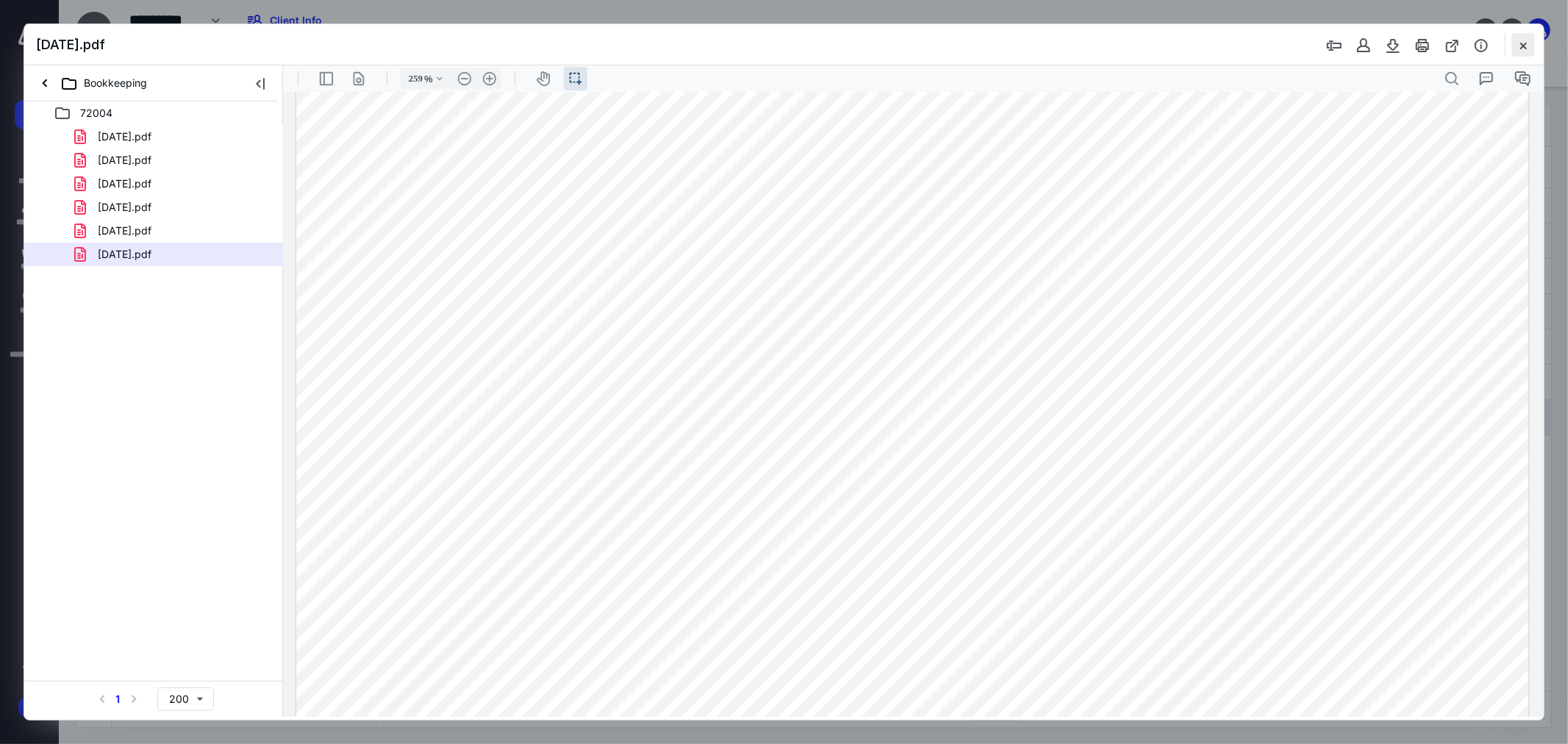 click at bounding box center [1523, 45] 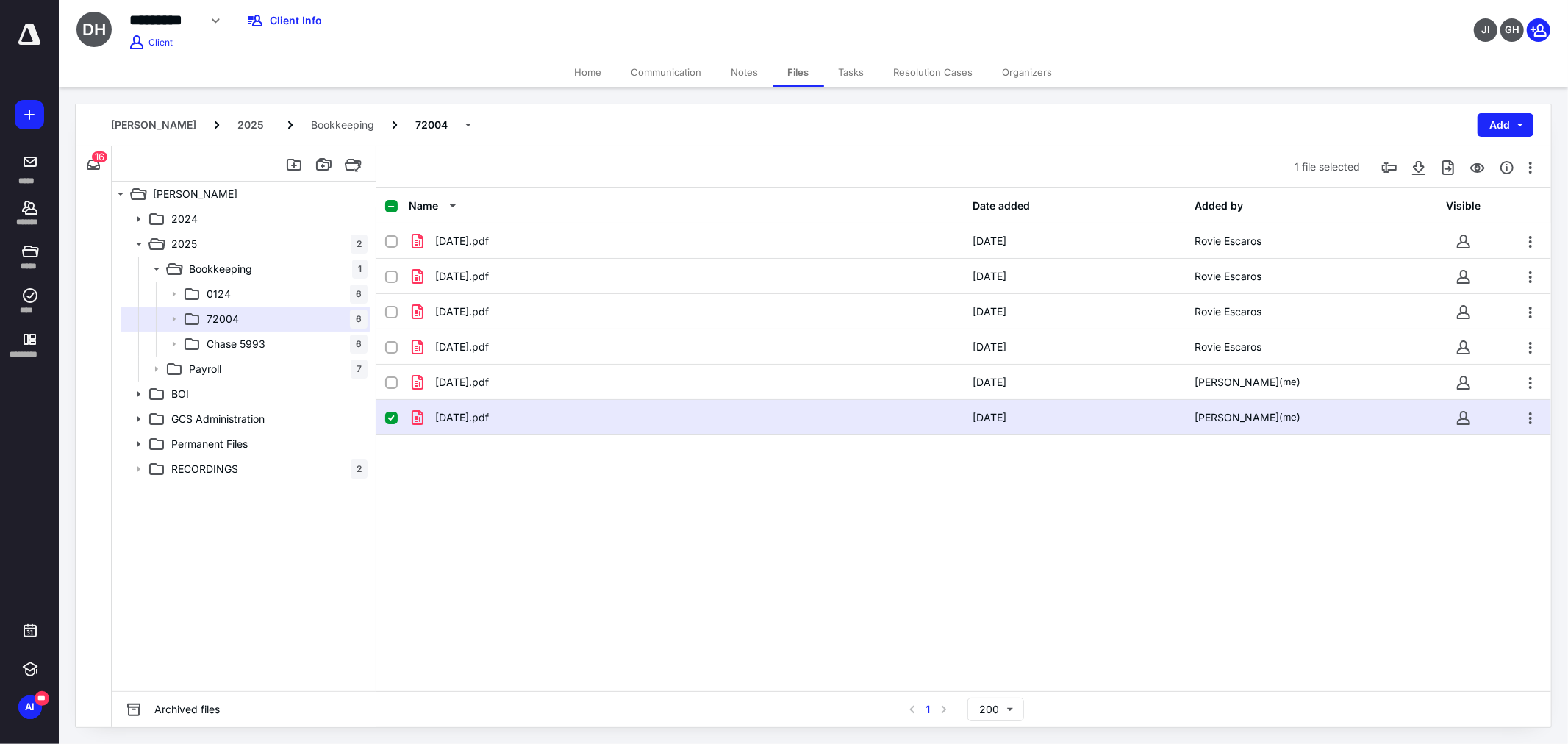 click on "JI GH" at bounding box center (1309, 21) 